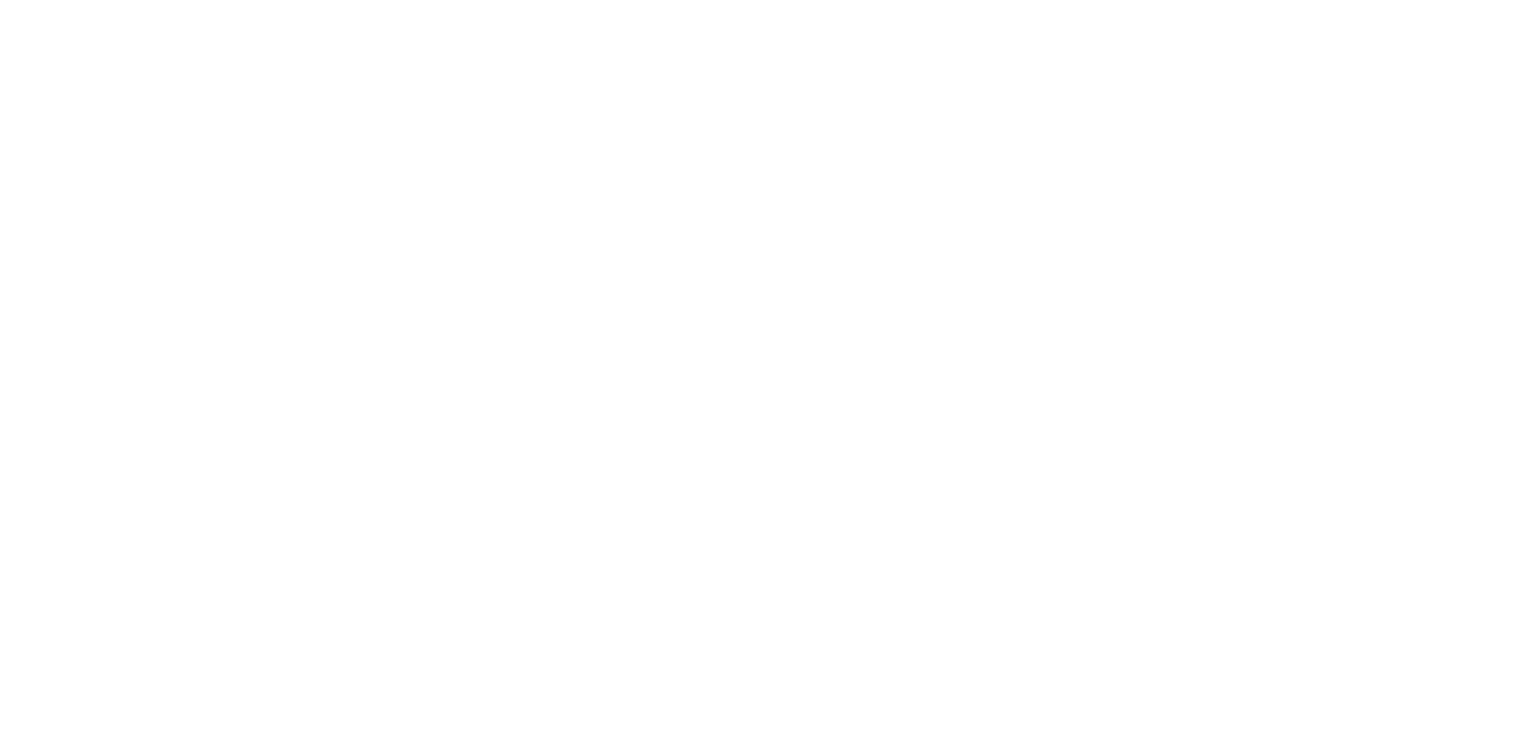 scroll, scrollTop: 0, scrollLeft: 0, axis: both 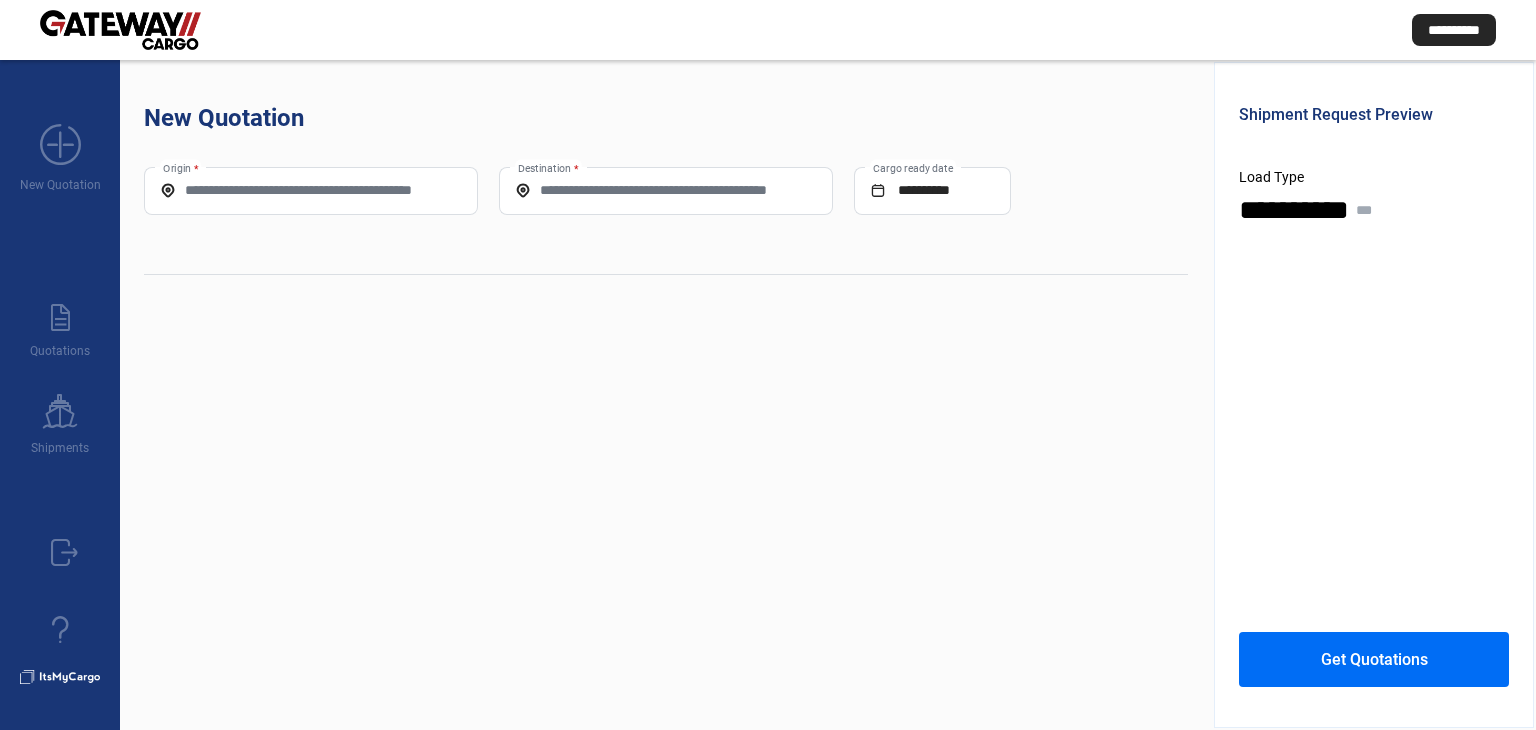 click on "Origin *" 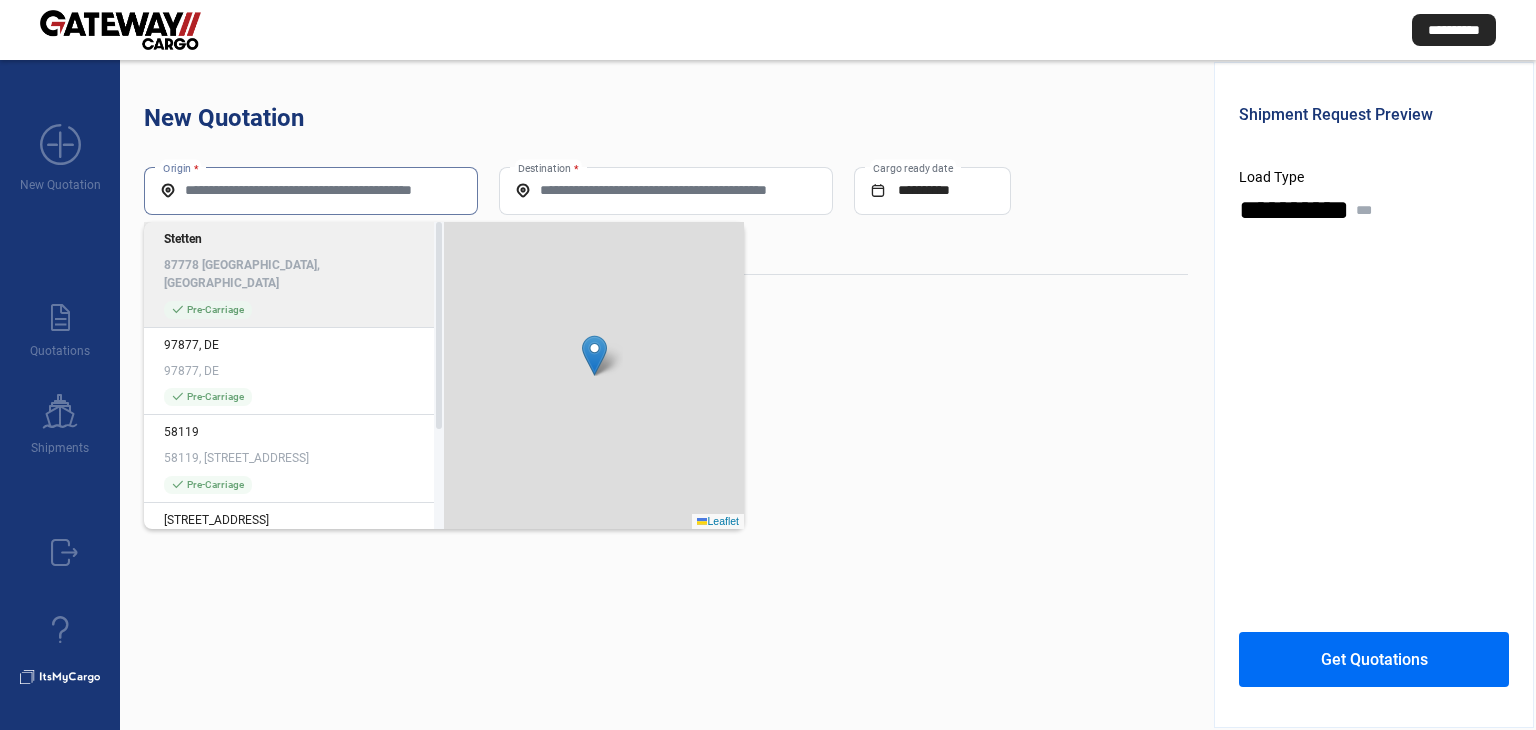 click on "Origin *" 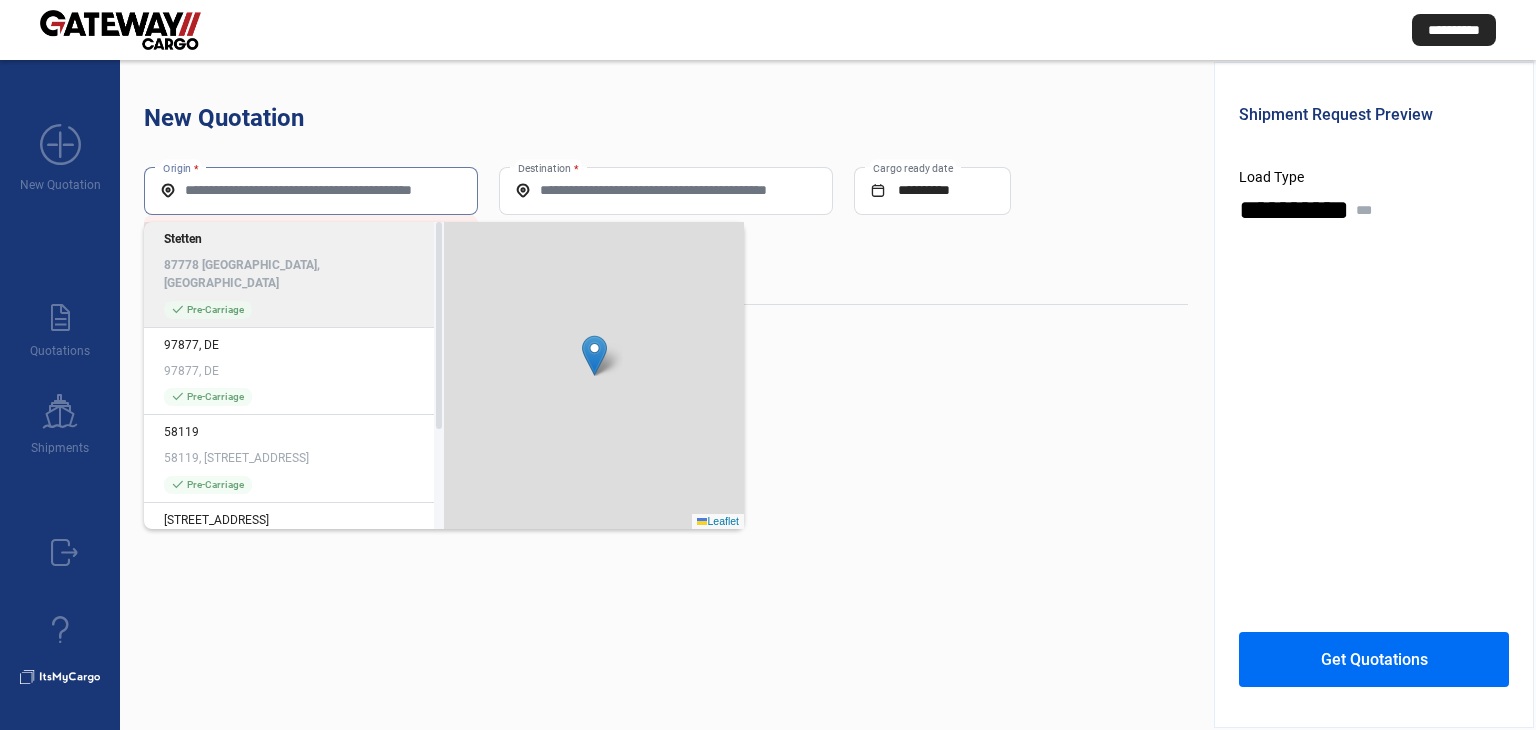 paste on "**********" 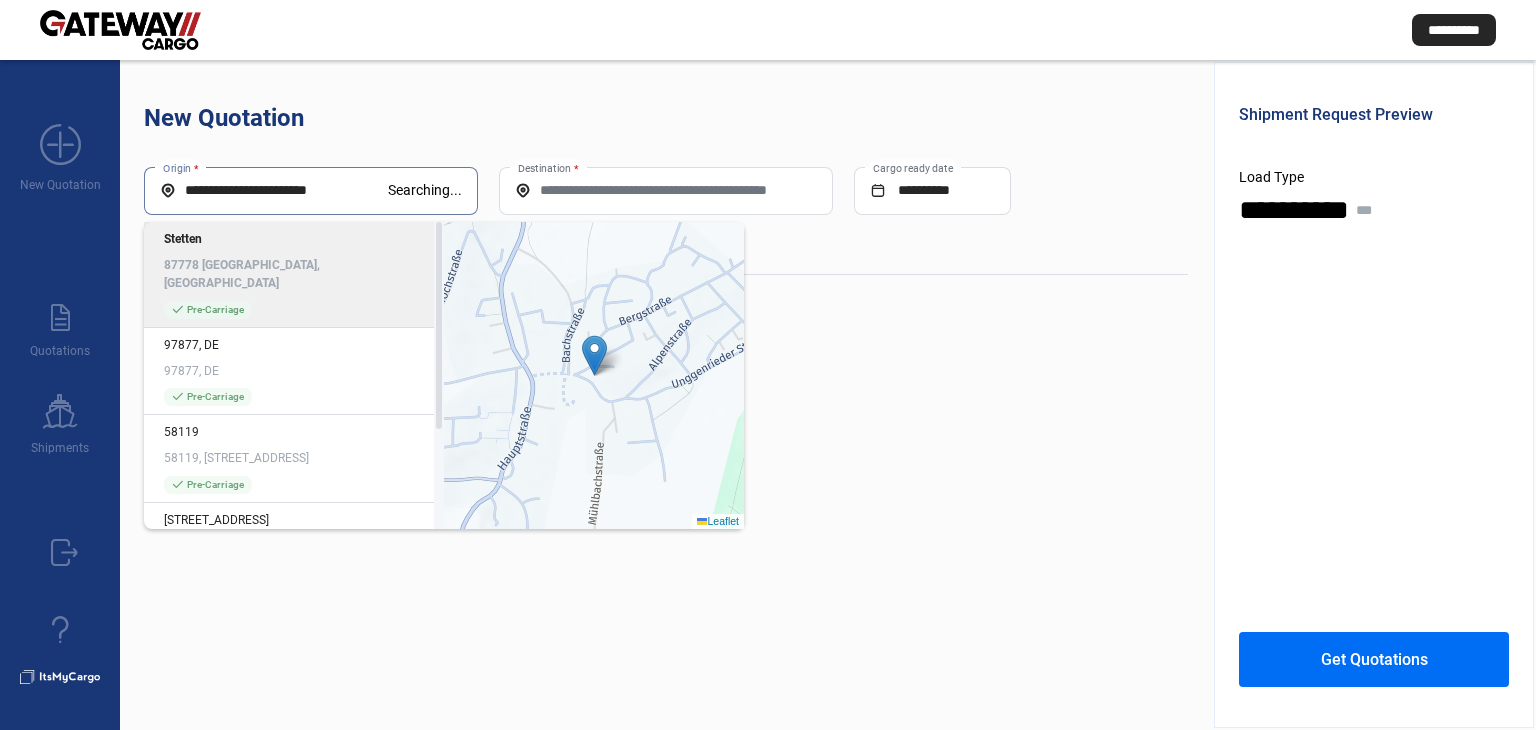 click on "**********" at bounding box center [274, 190] 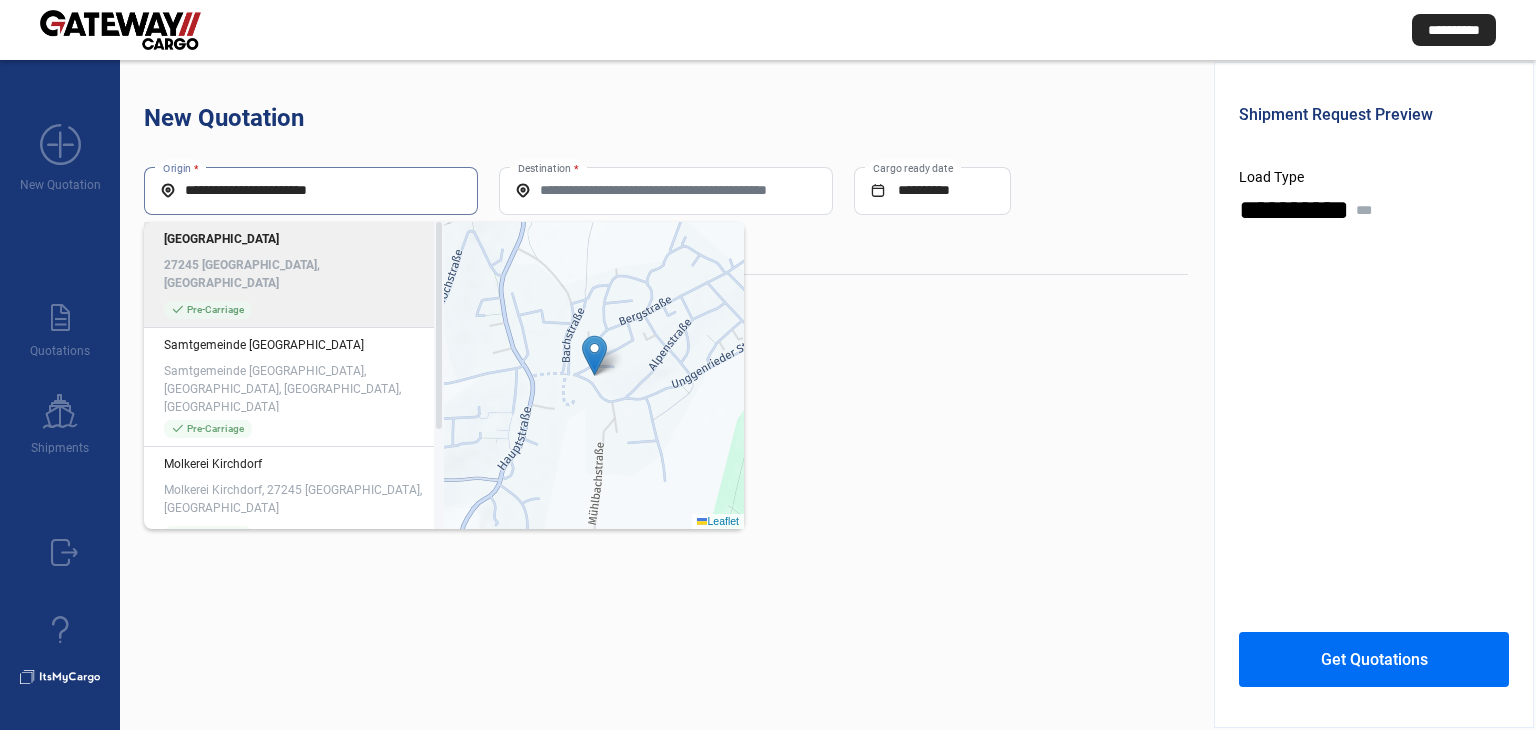 click on "27245 [GEOGRAPHIC_DATA], [GEOGRAPHIC_DATA]" 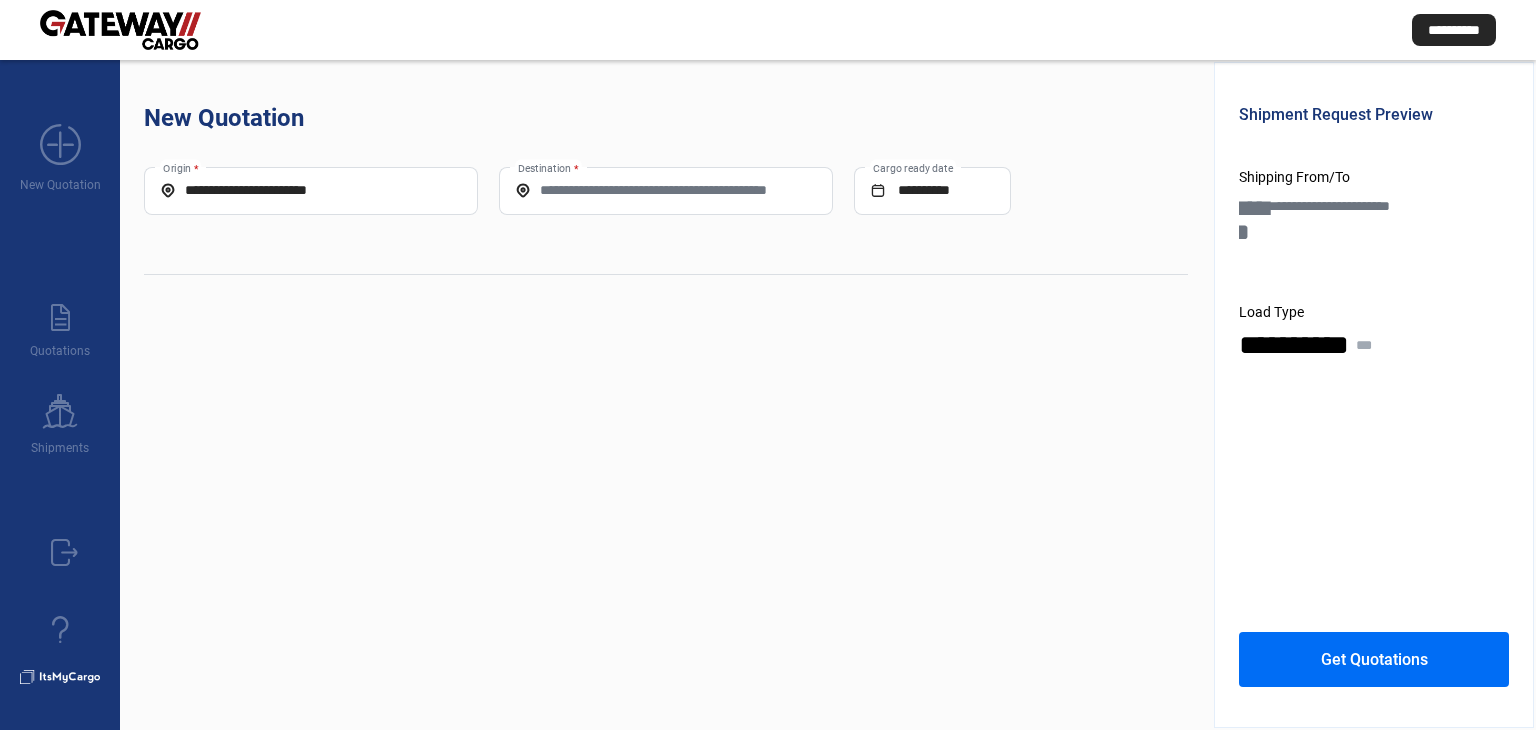 click on "Destination *" at bounding box center (666, 190) 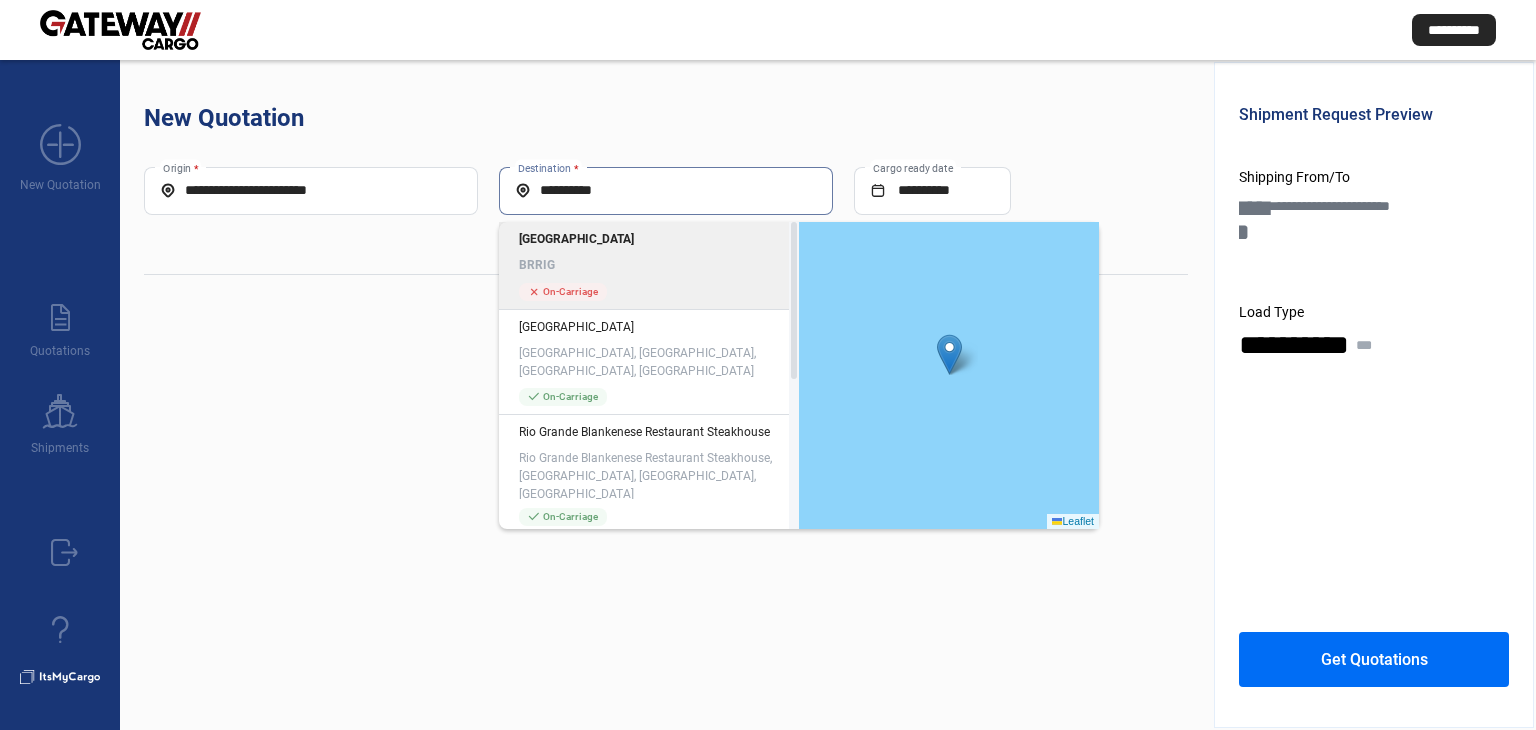 drag, startPoint x: 674, startPoint y: 184, endPoint x: 540, endPoint y: 184, distance: 134 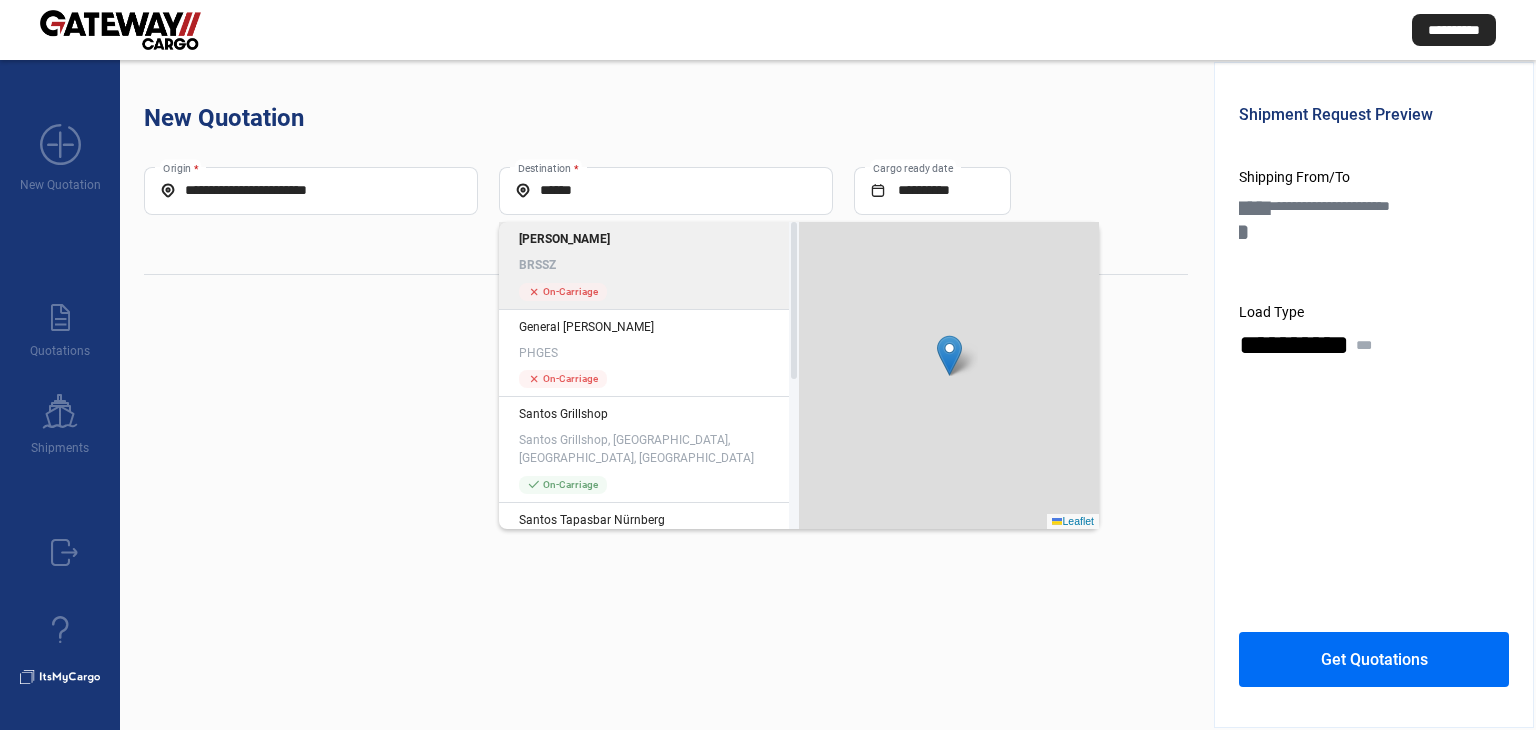 click on "[PERSON_NAME]" 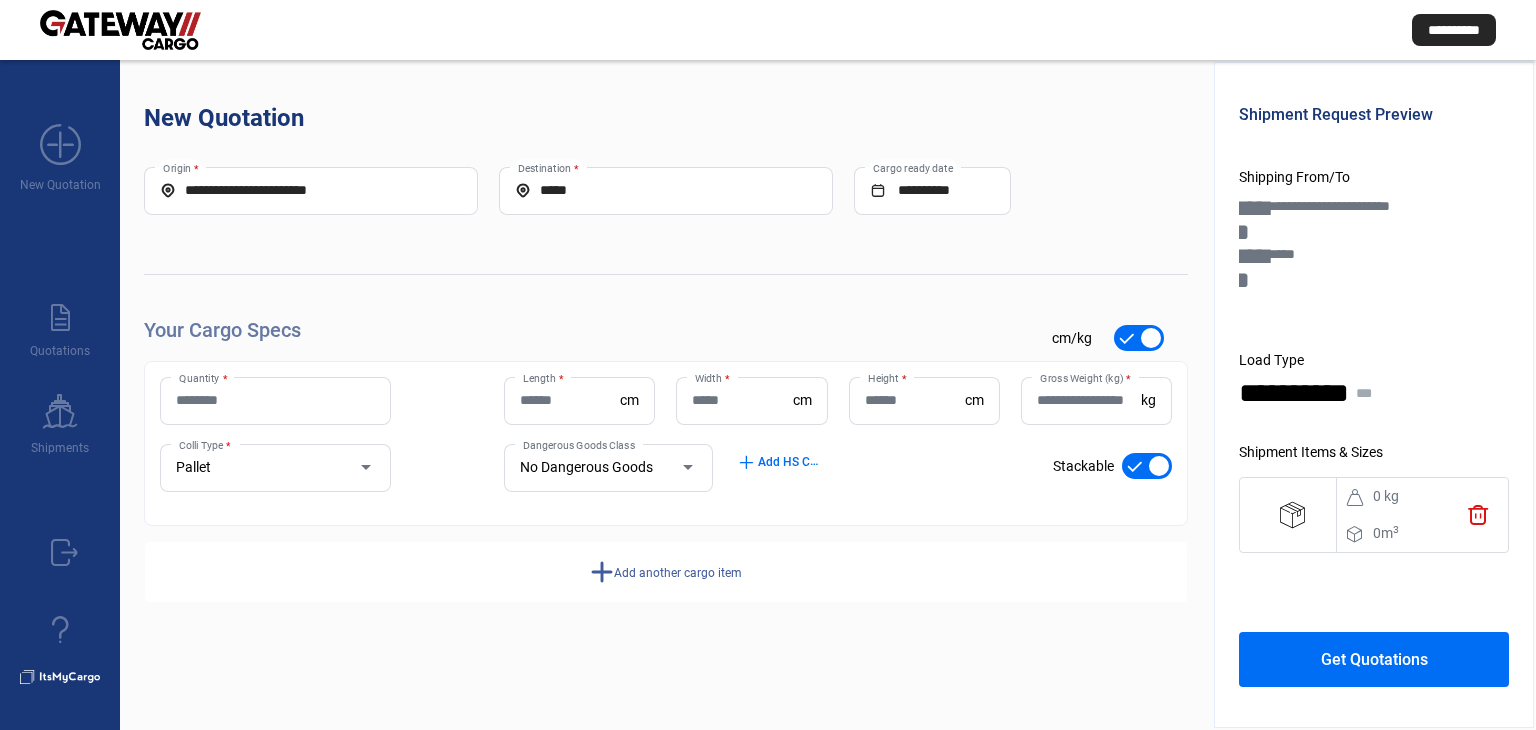 click on "Quantity *" at bounding box center [275, 400] 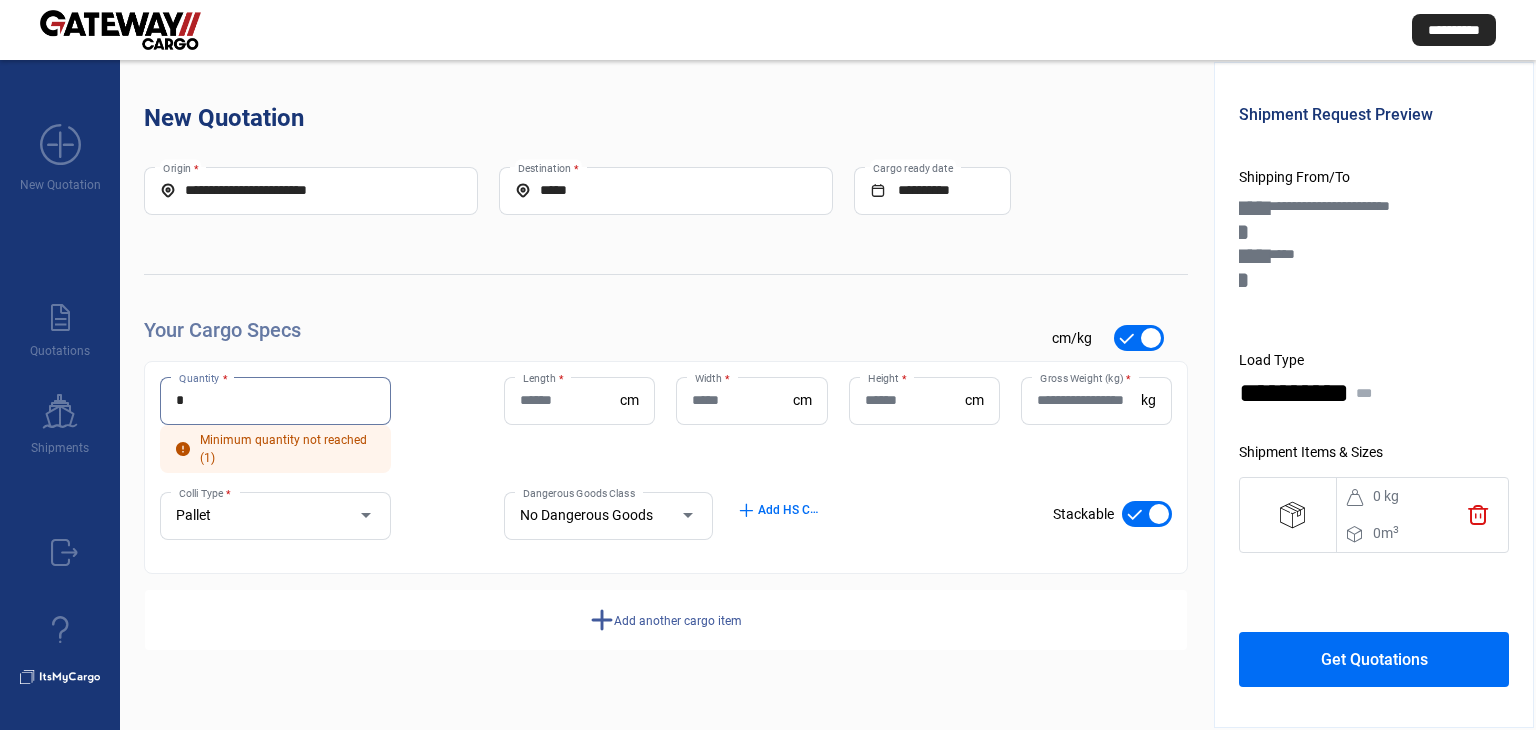 type on "*" 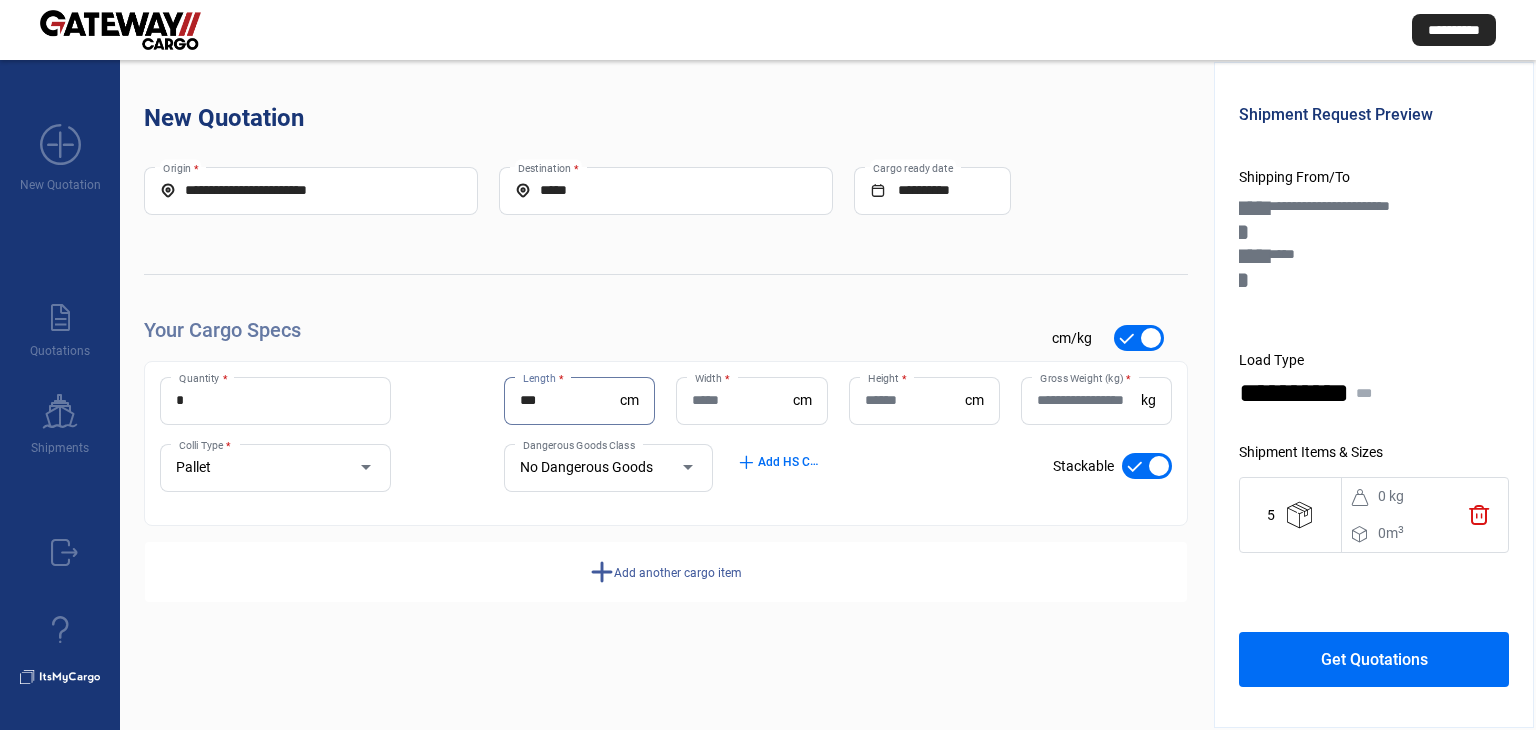 type on "***" 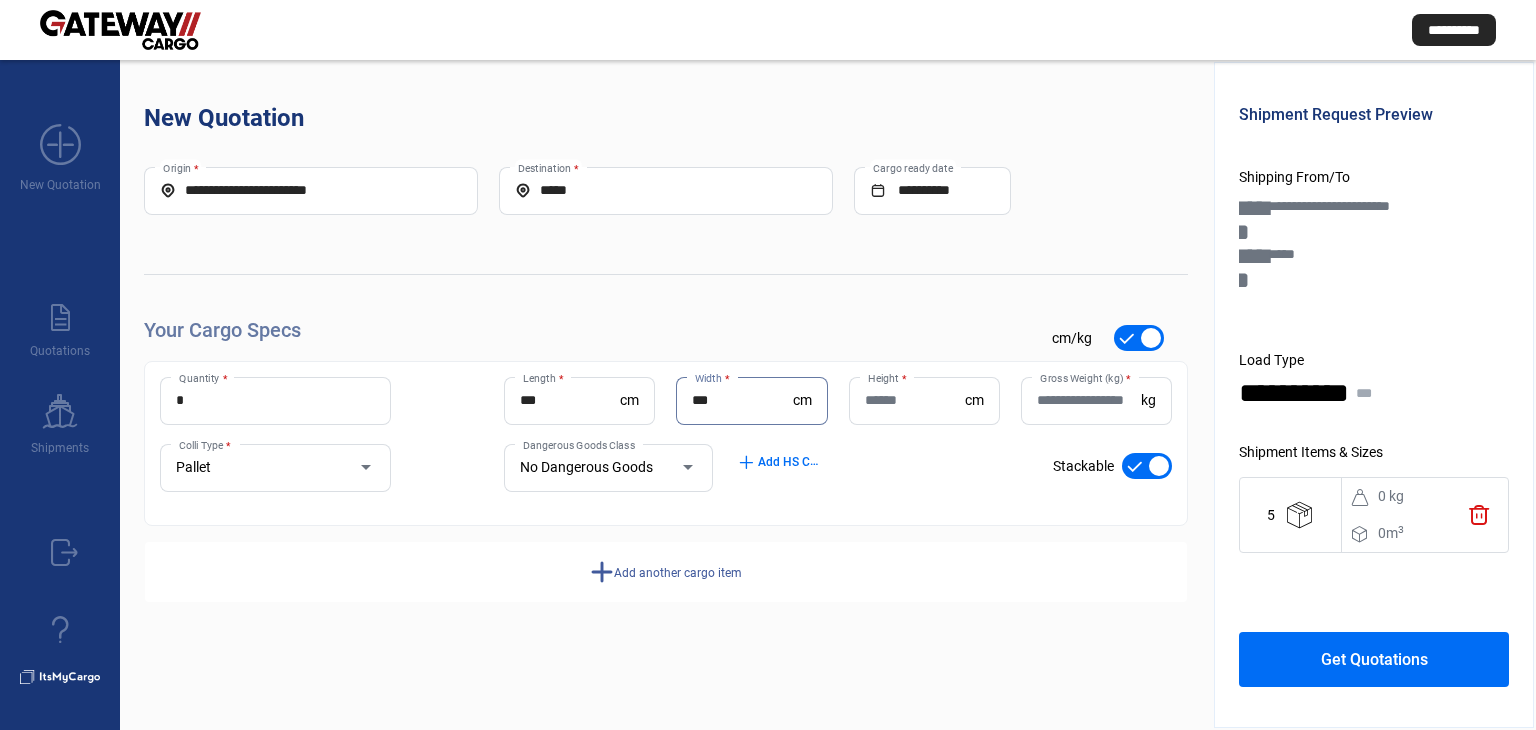 type on "***" 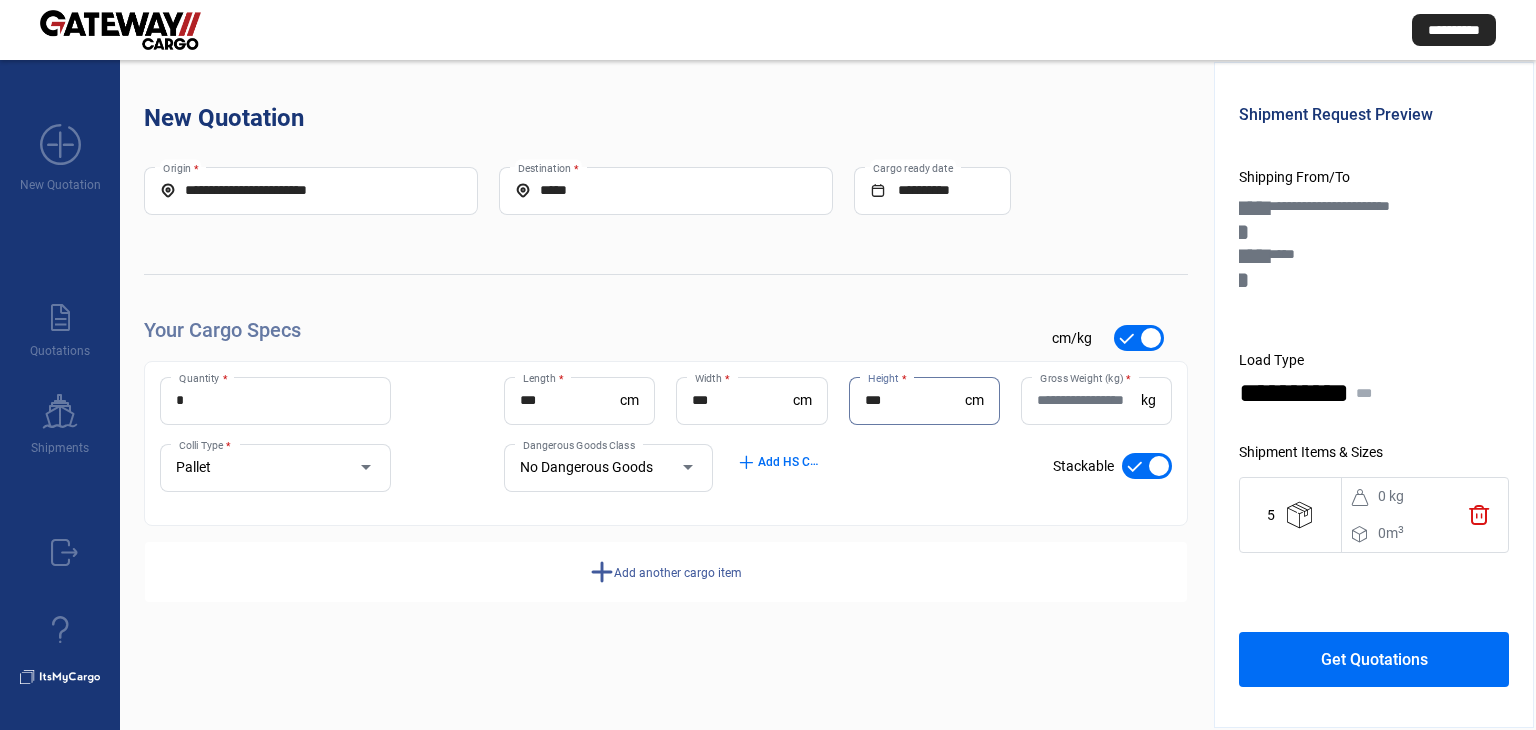 type on "***" 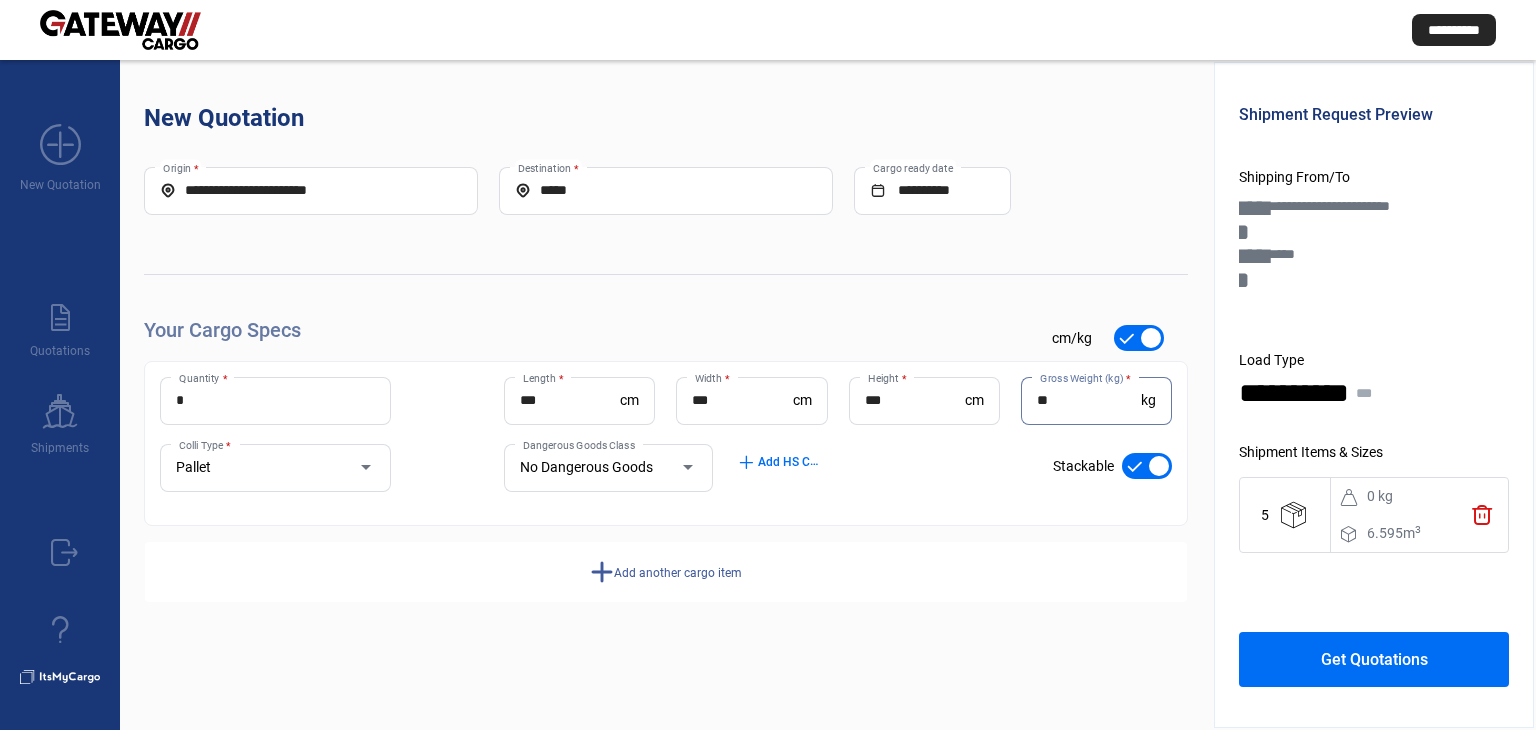 type on "**" 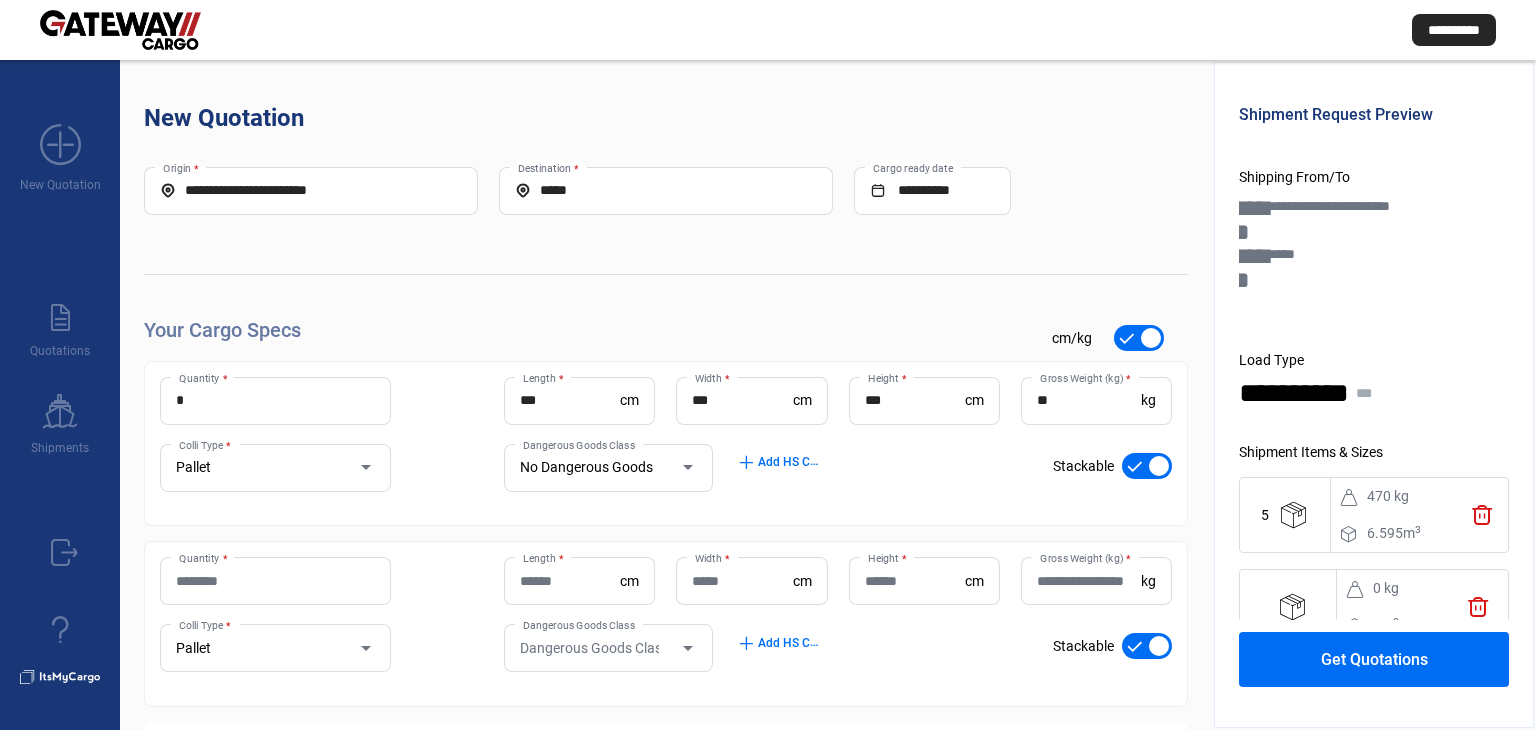 click on "Quantity *" at bounding box center [275, 581] 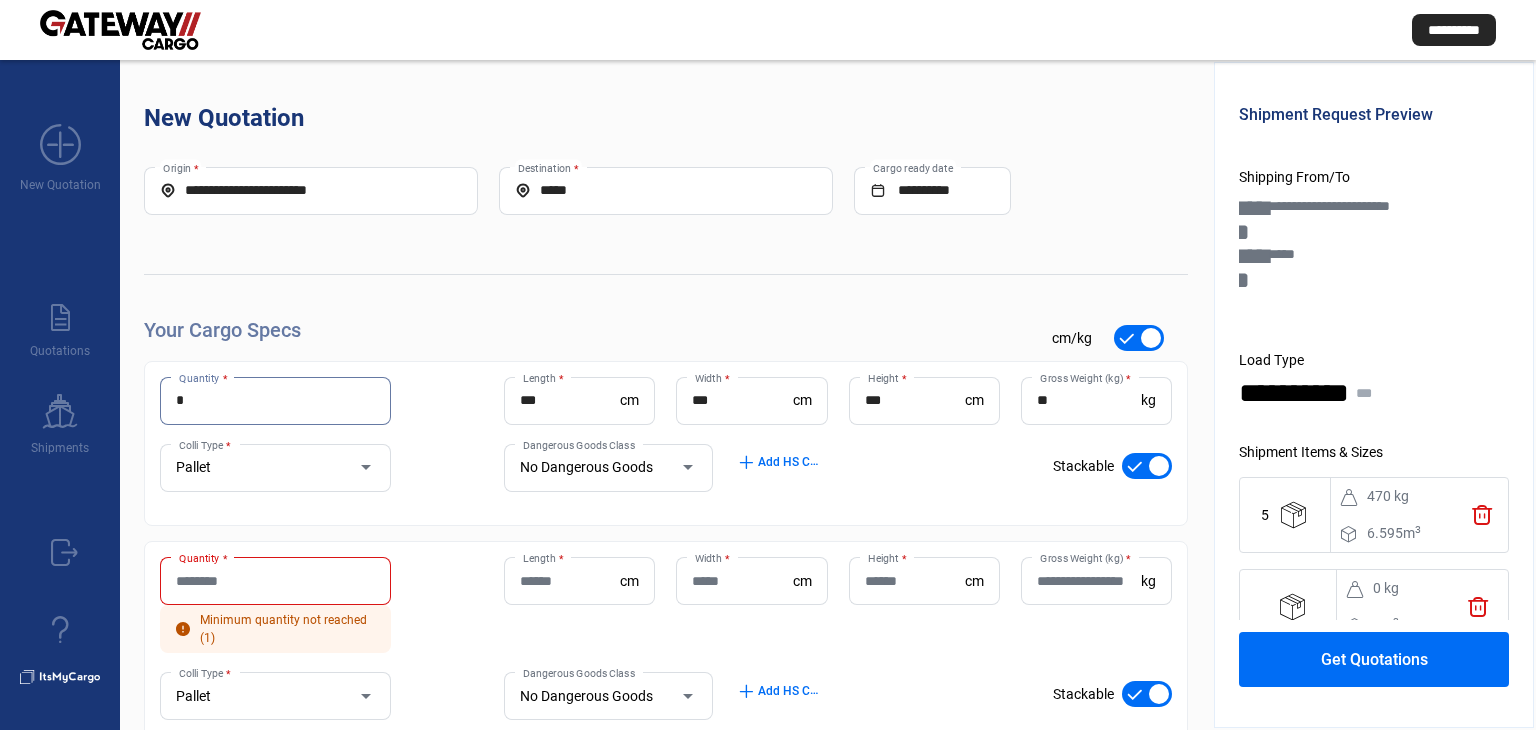 drag, startPoint x: 172, startPoint y: 389, endPoint x: 149, endPoint y: 393, distance: 23.345236 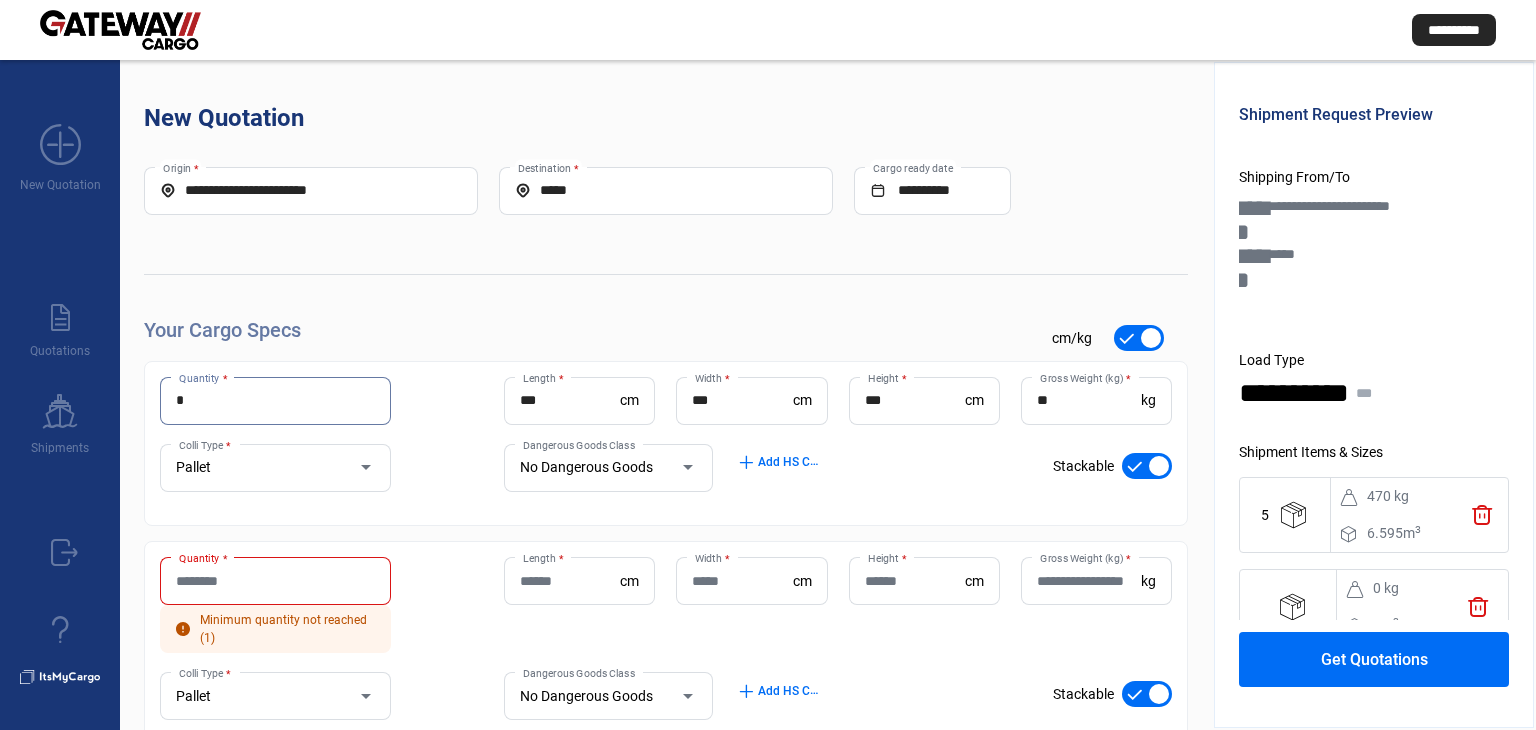 type on "*" 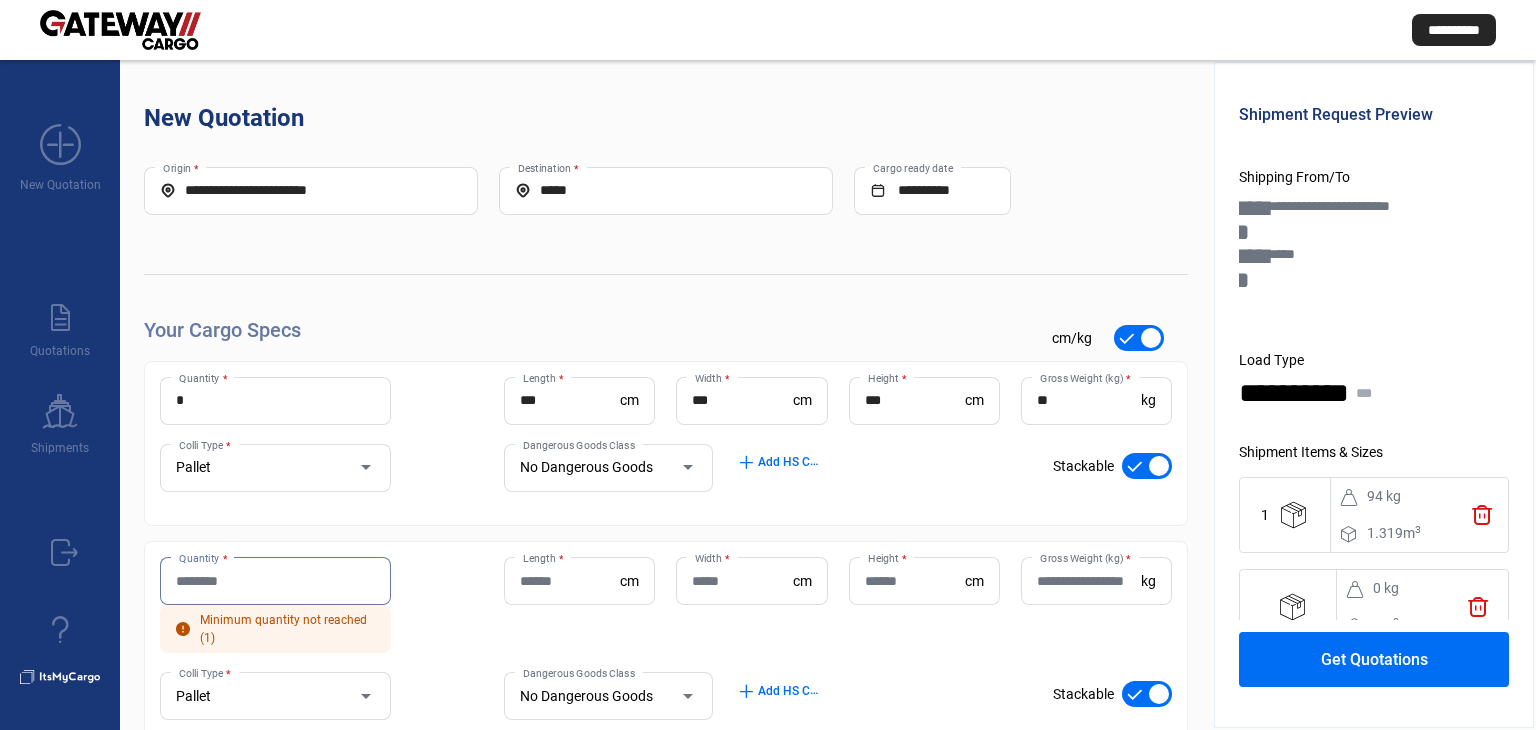 click on "Quantity *" at bounding box center (275, 581) 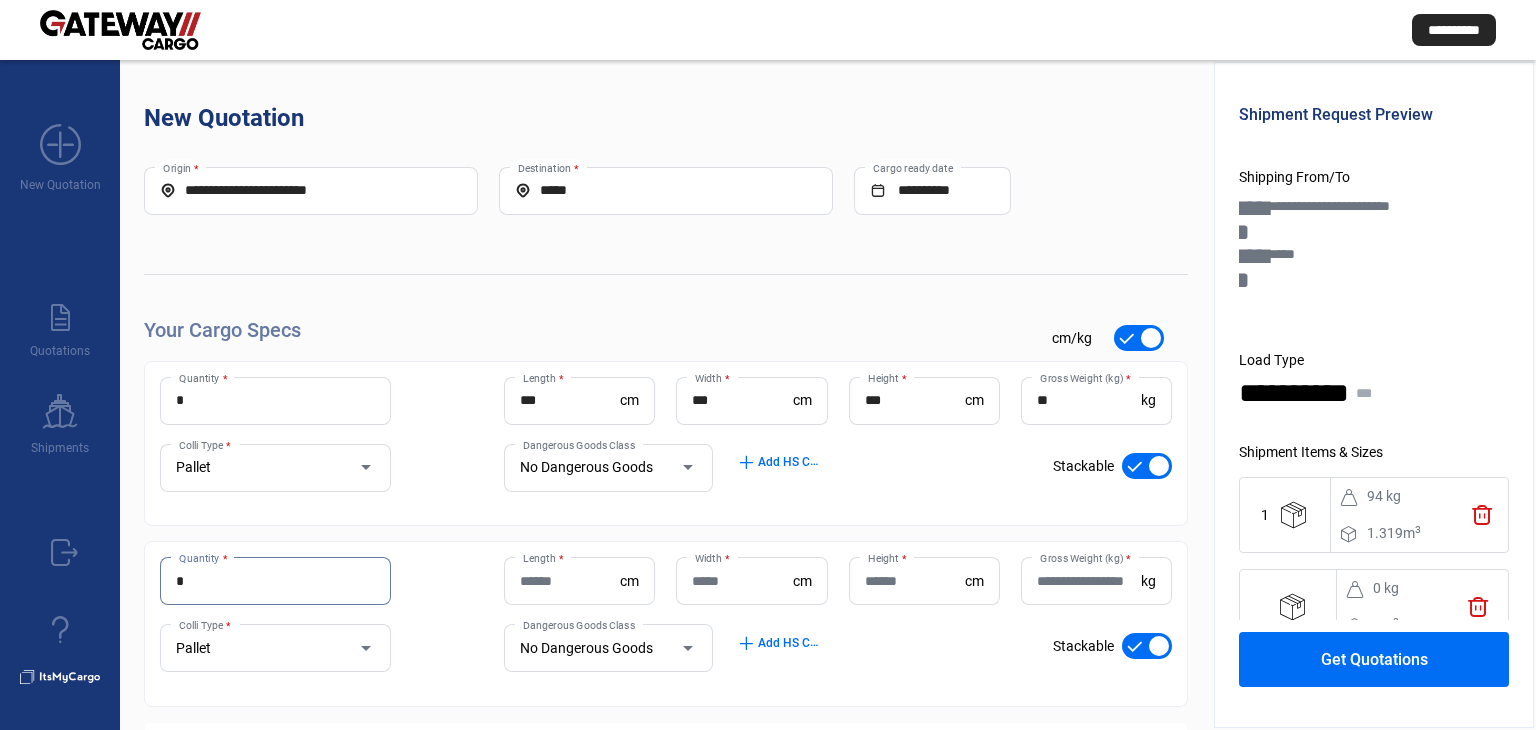 type on "*" 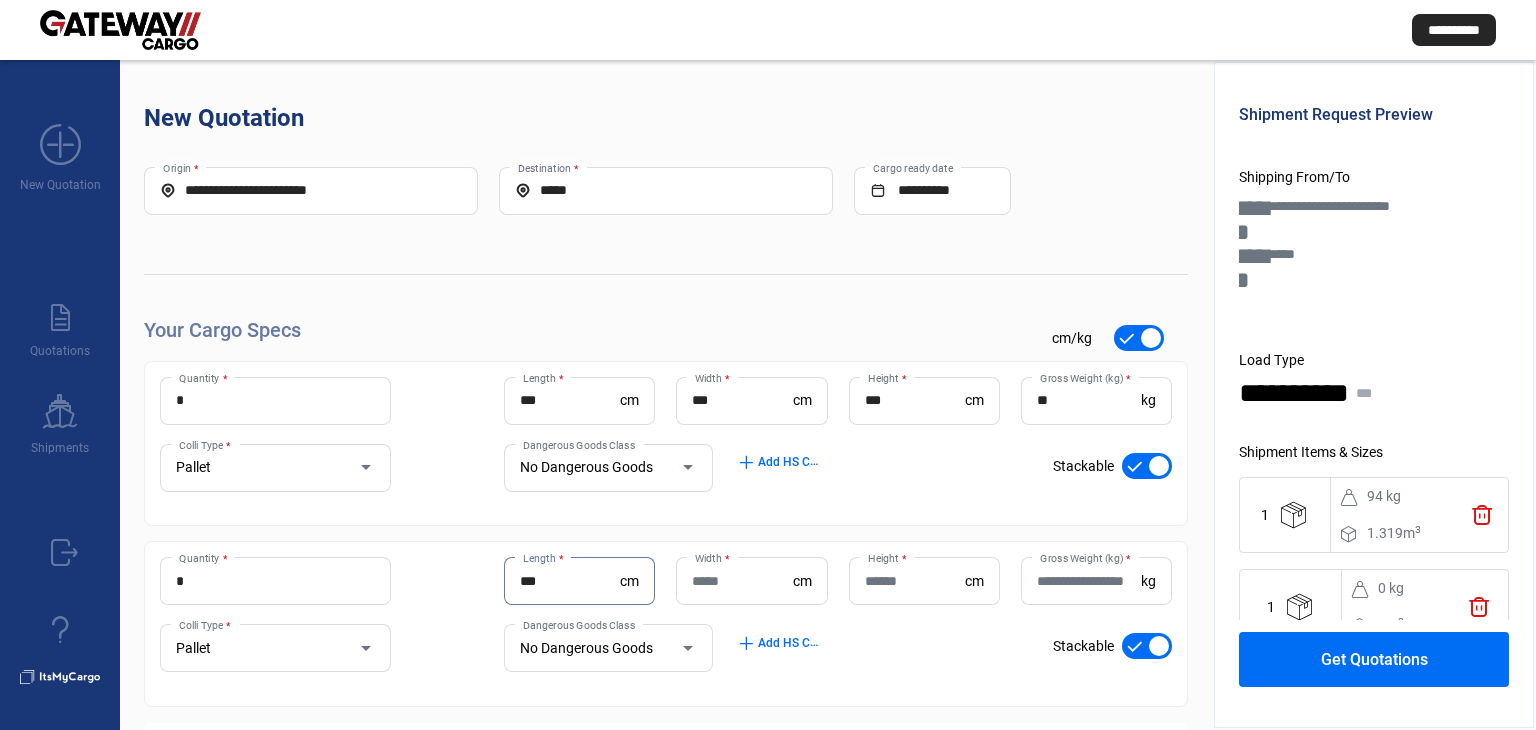 type on "***" 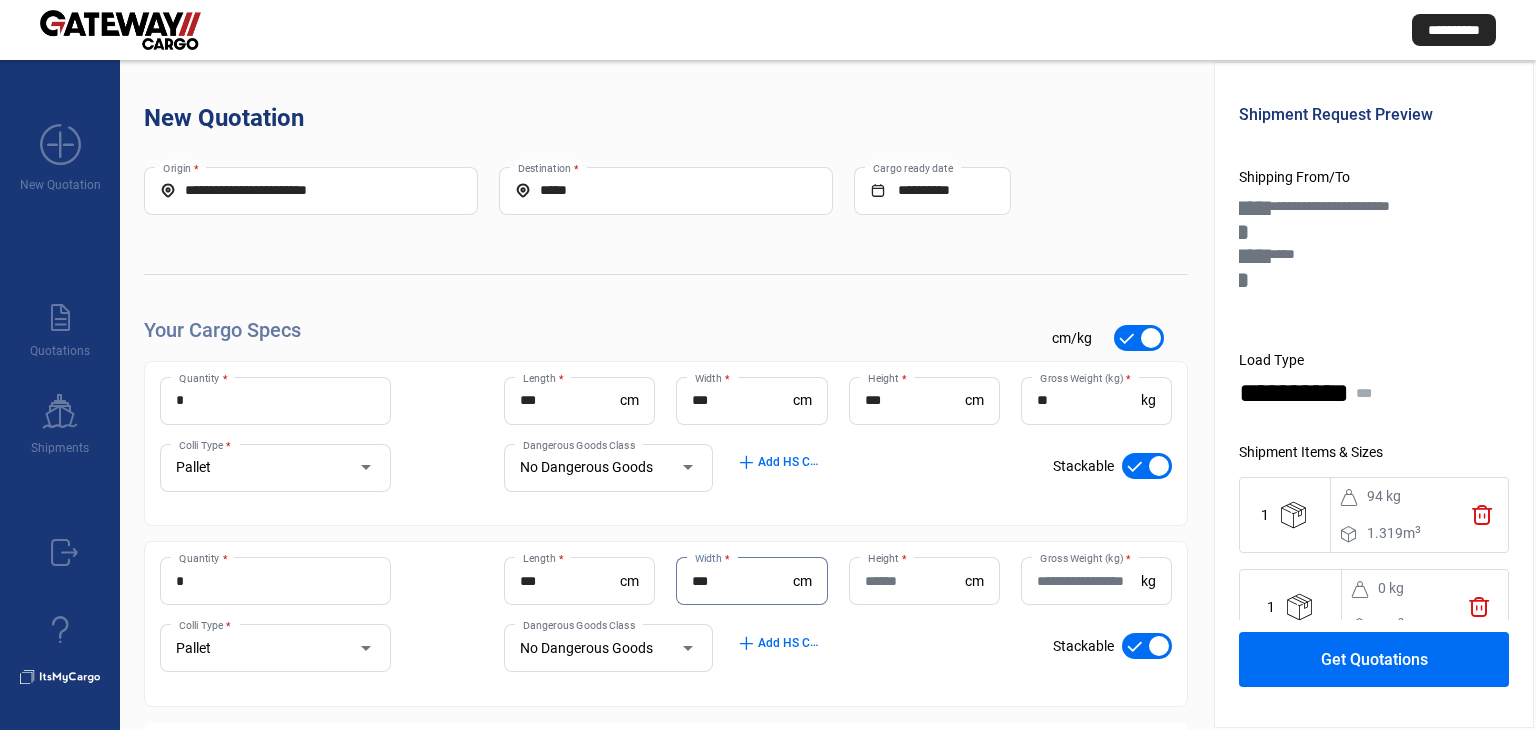 type on "***" 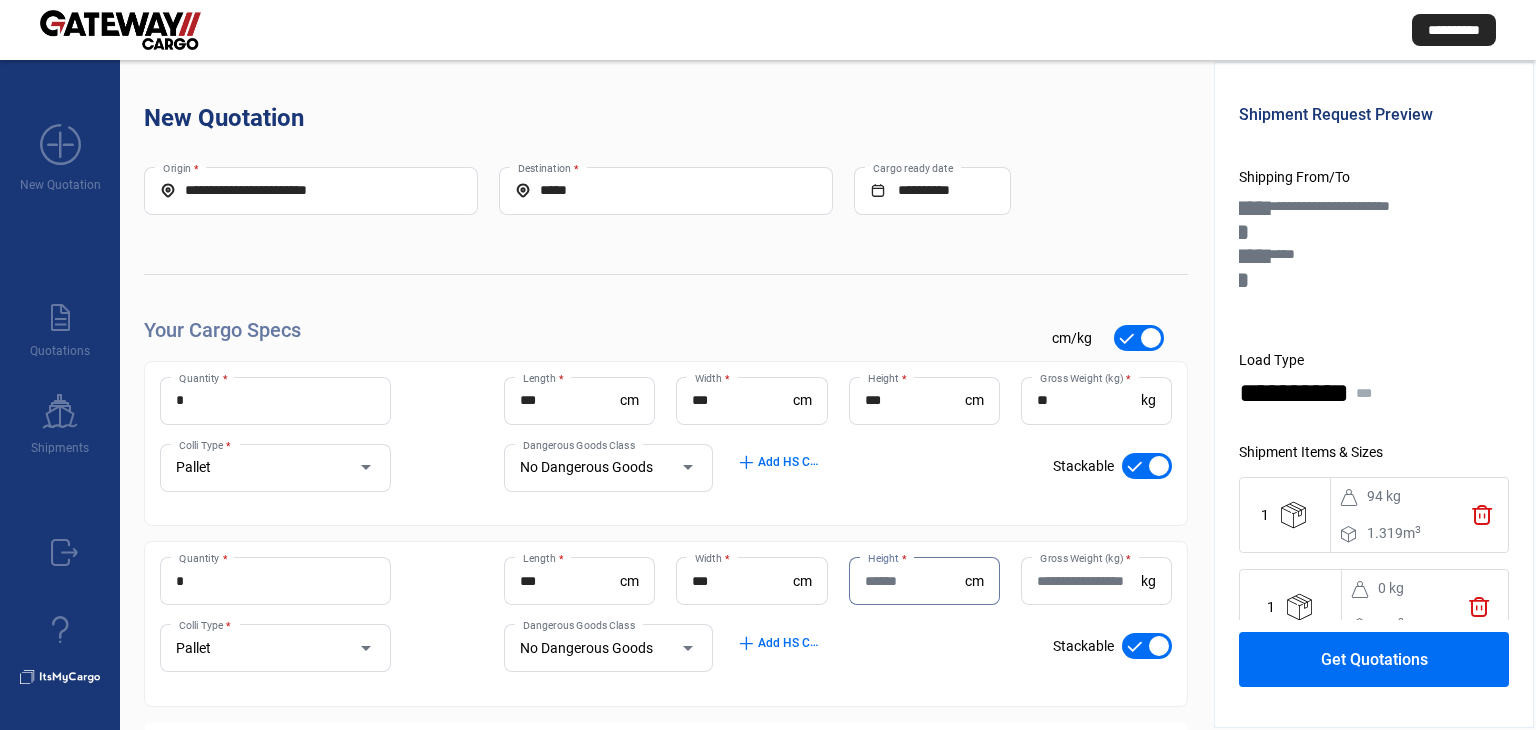 type on "*" 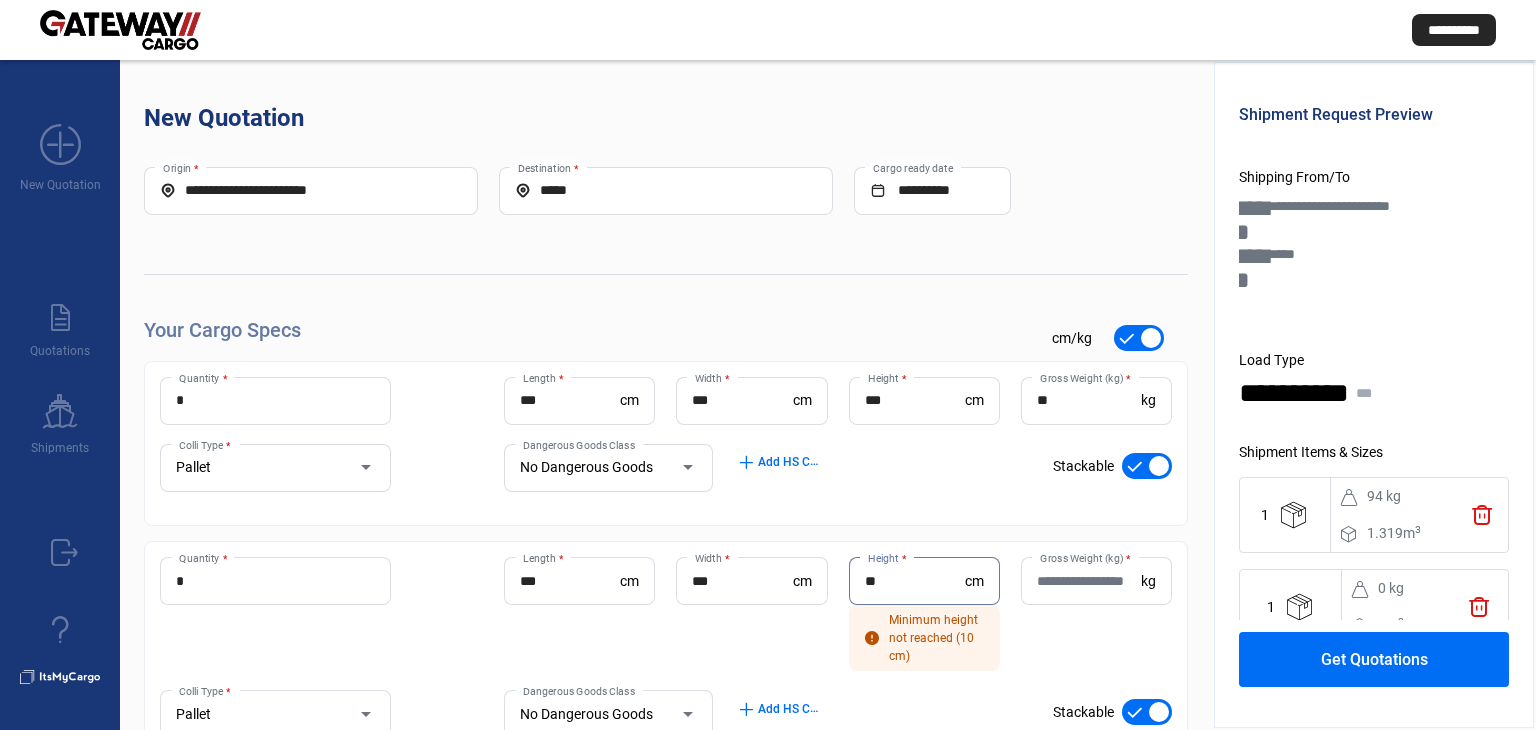 type on "**" 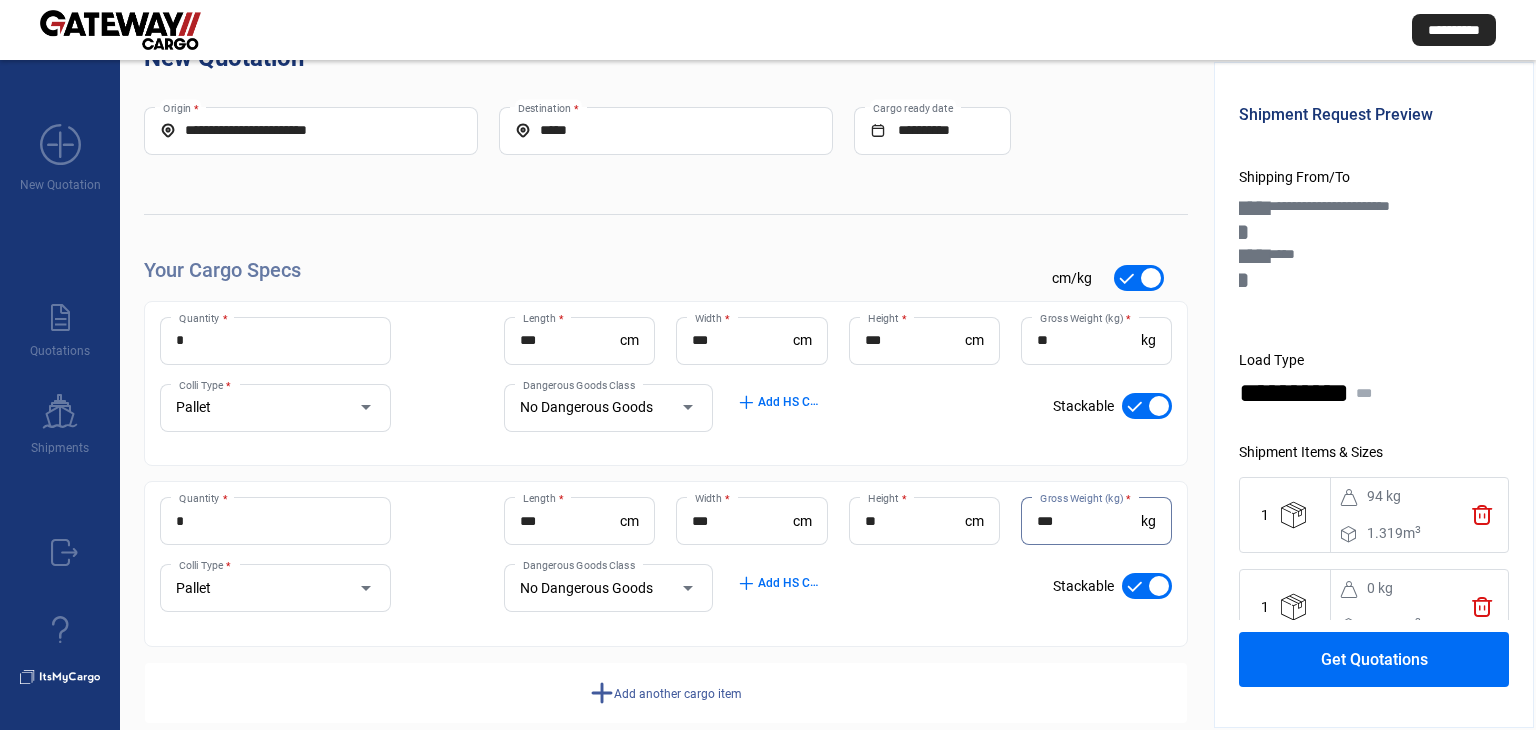 scroll, scrollTop: 93, scrollLeft: 0, axis: vertical 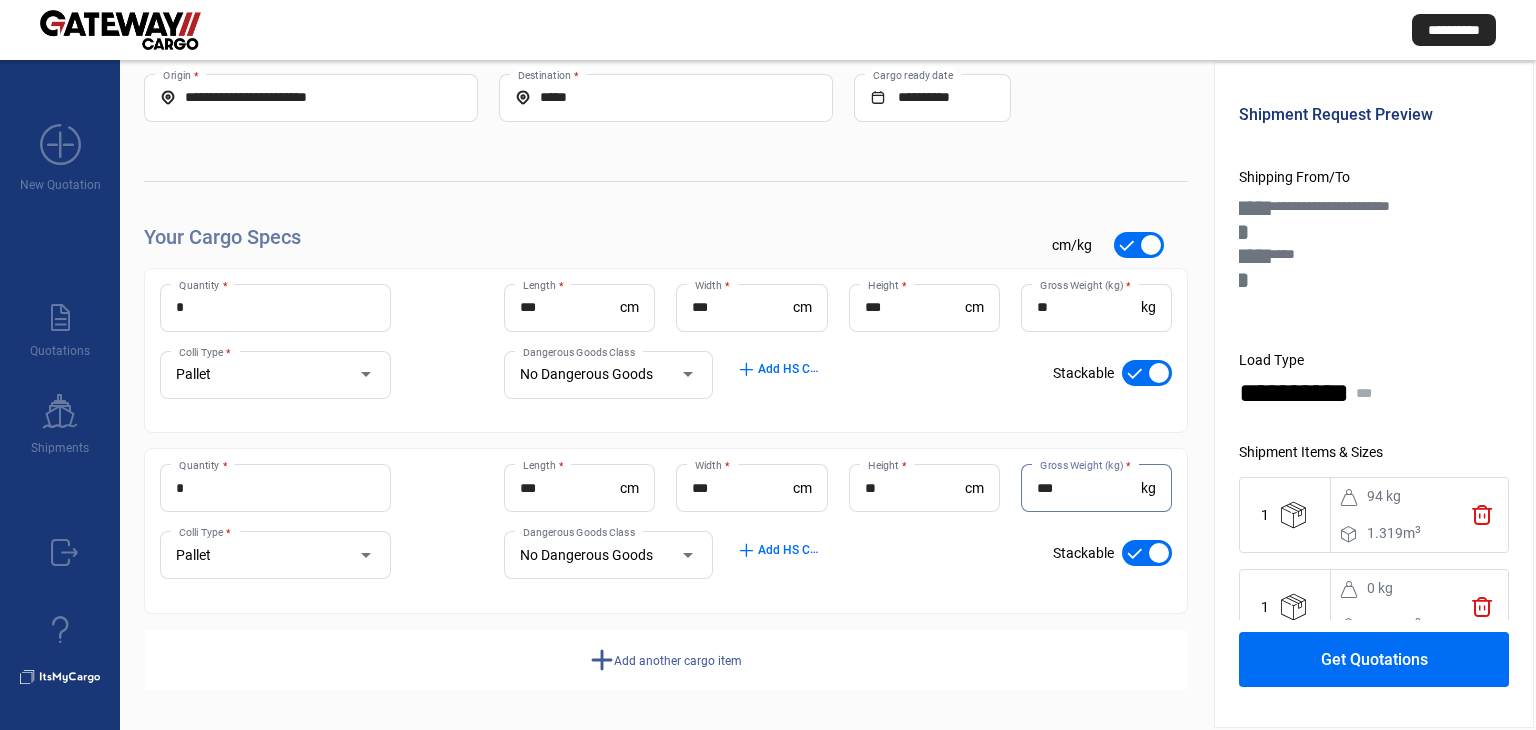 type on "***" 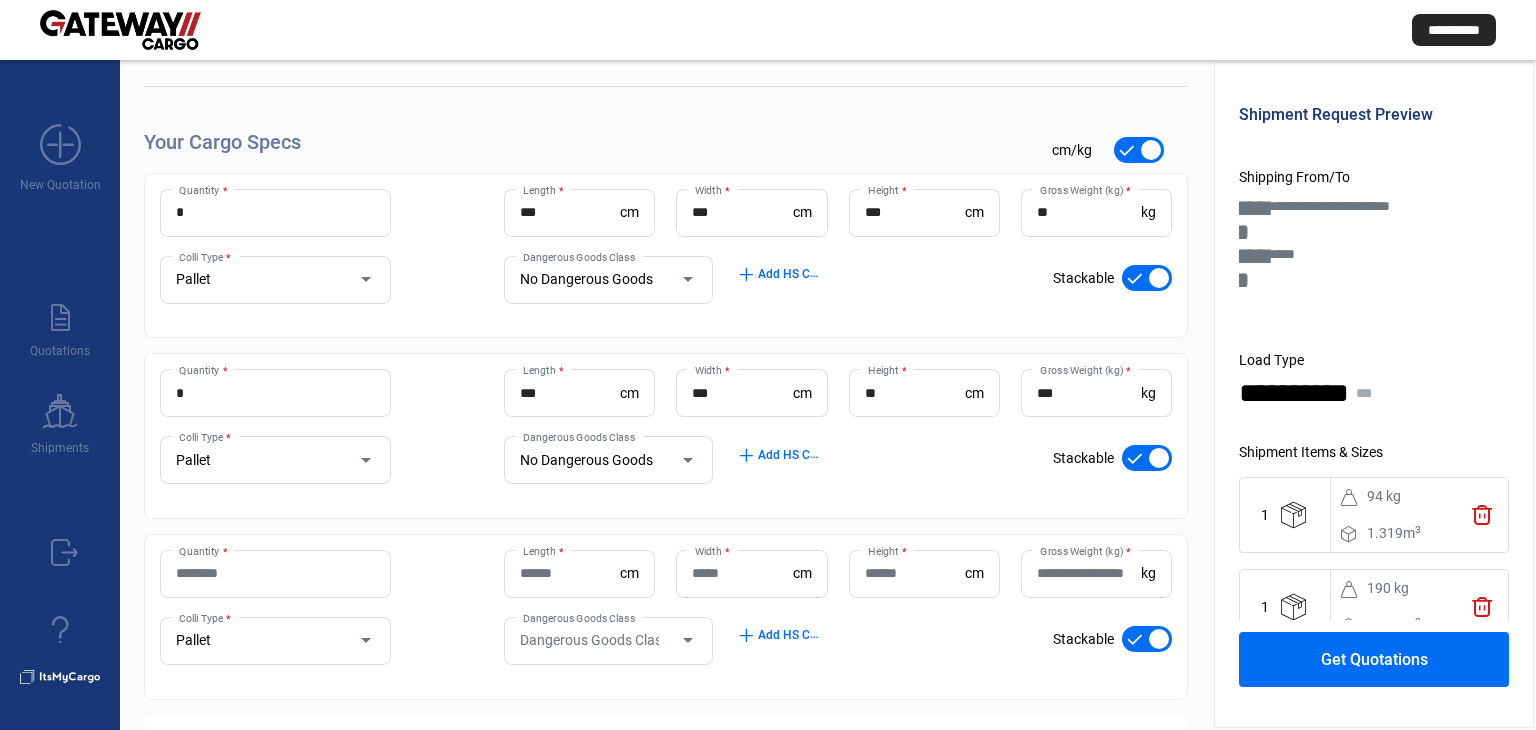scroll, scrollTop: 273, scrollLeft: 0, axis: vertical 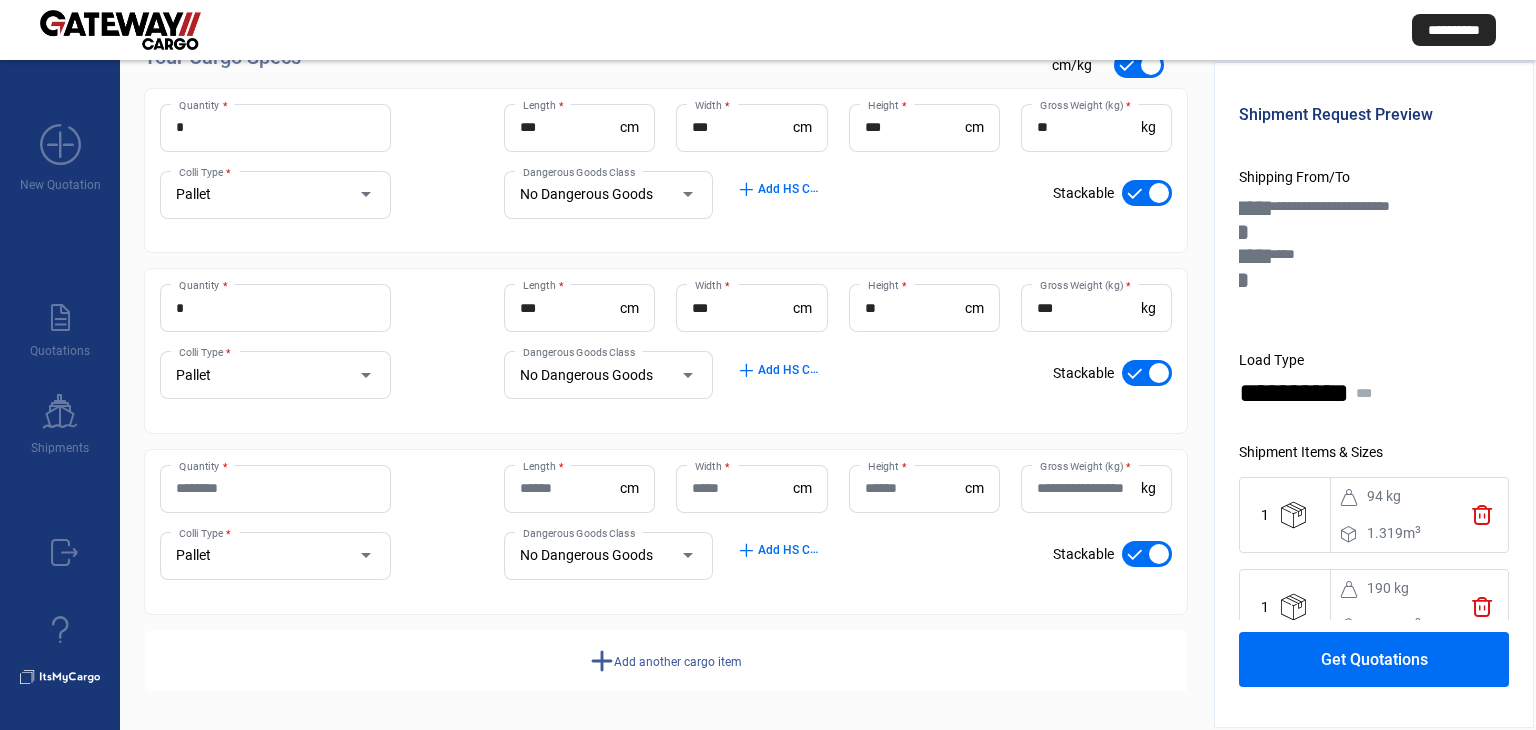click on "Quantity *" at bounding box center [275, 488] 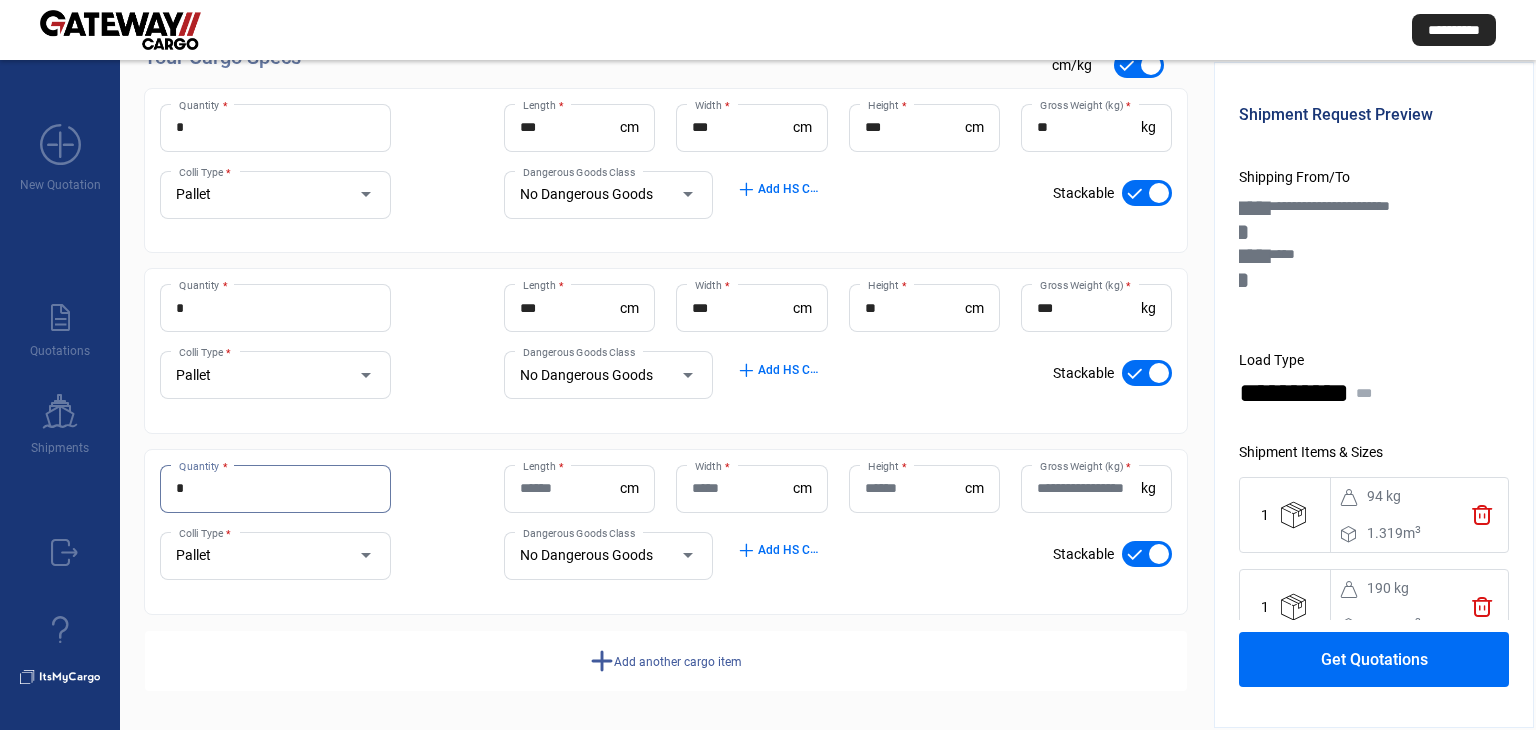 type on "*" 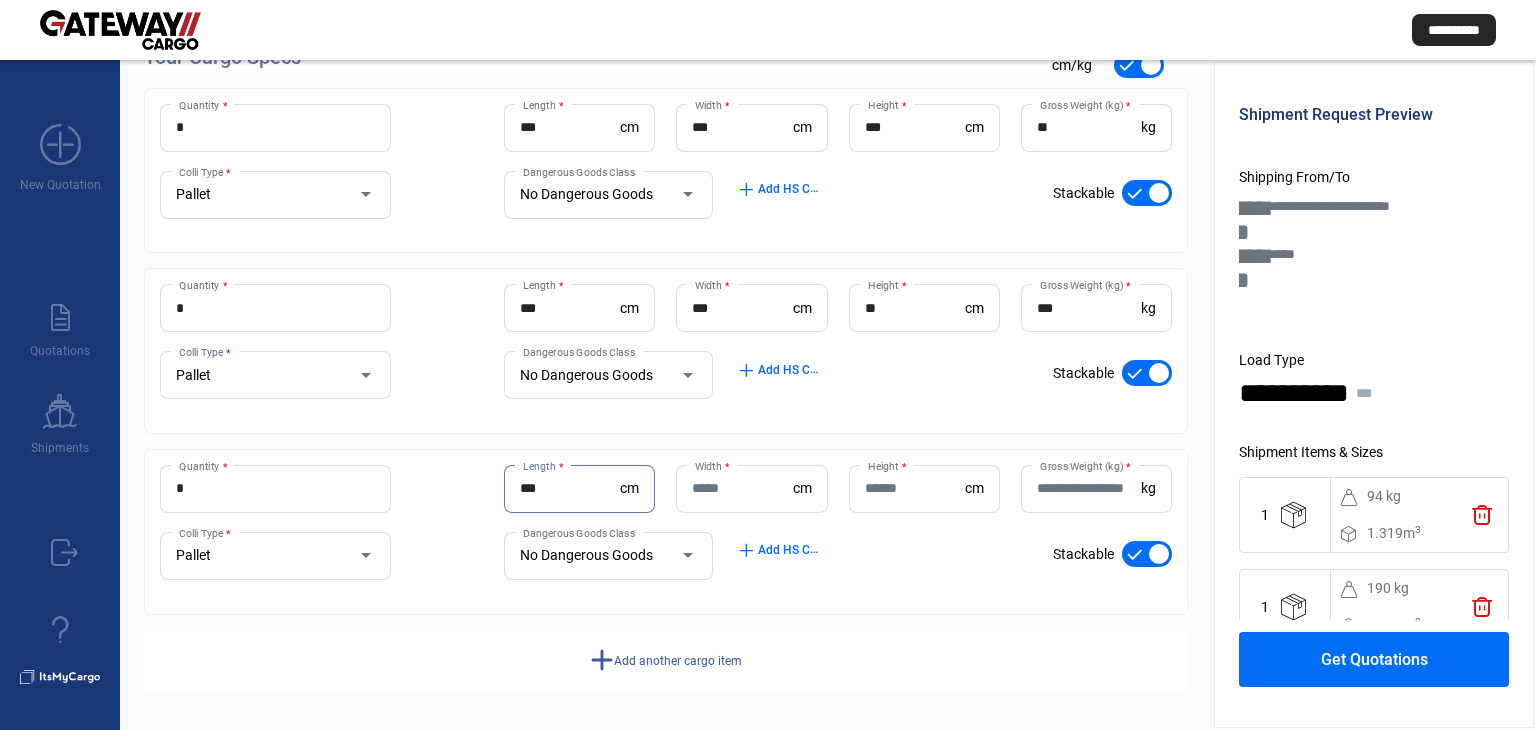 type on "***" 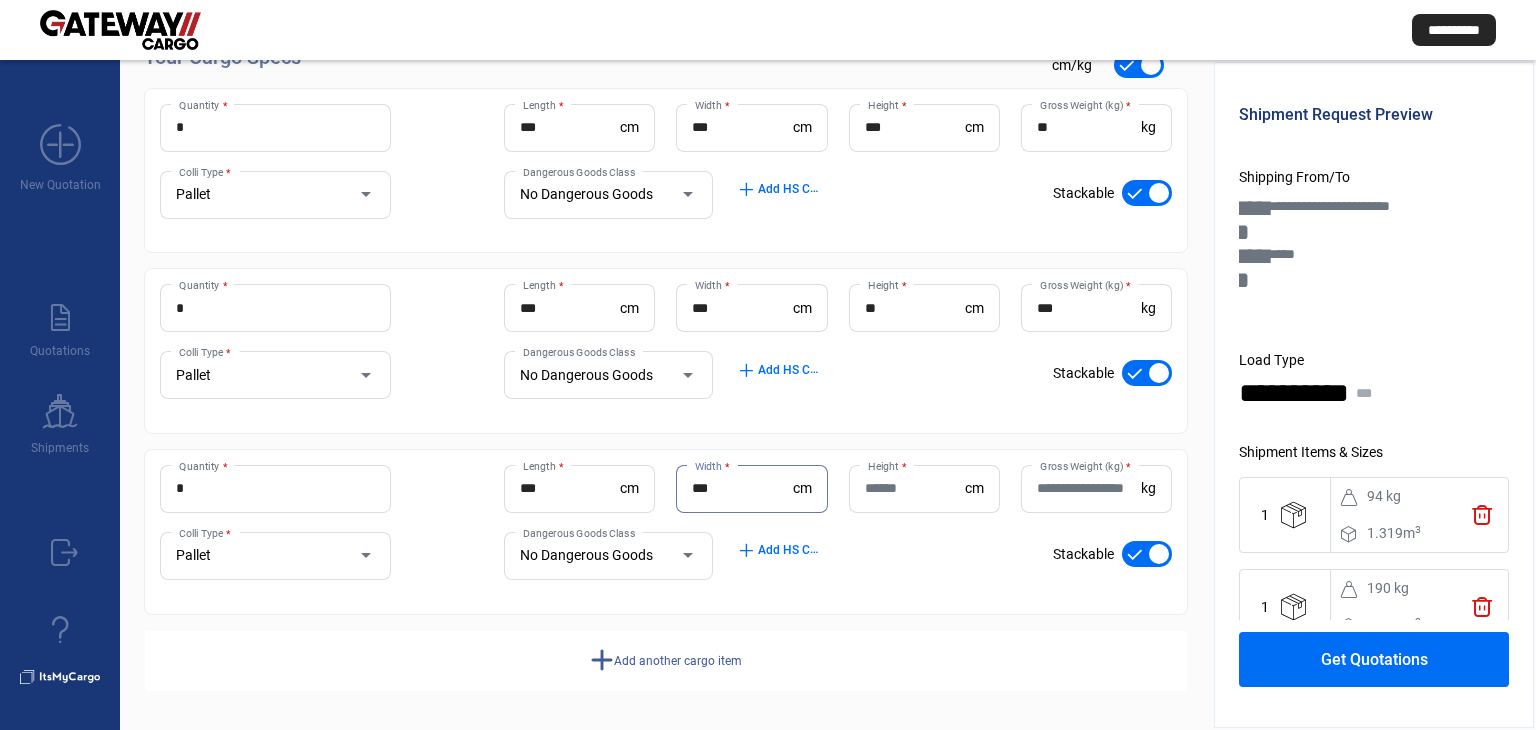 type on "***" 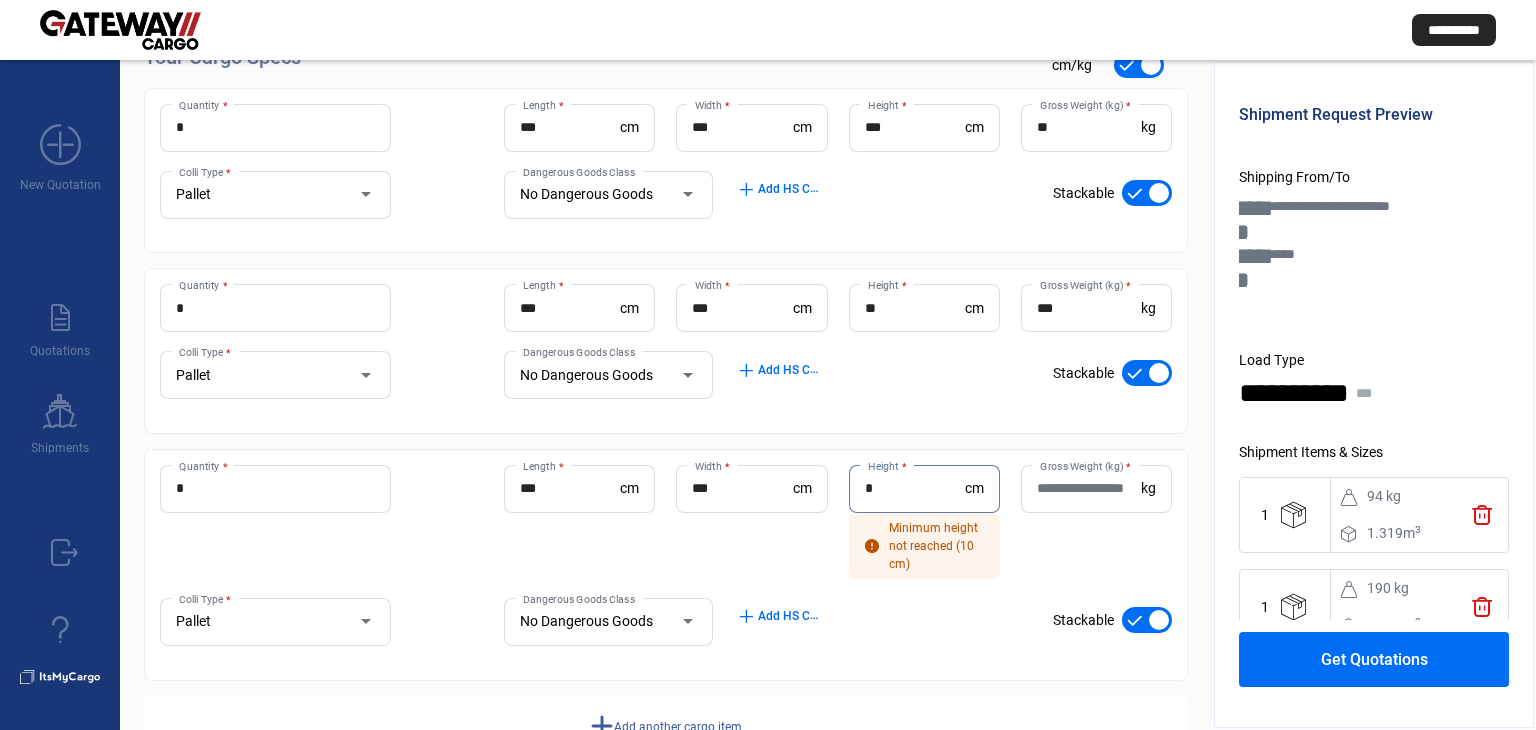 type on "*" 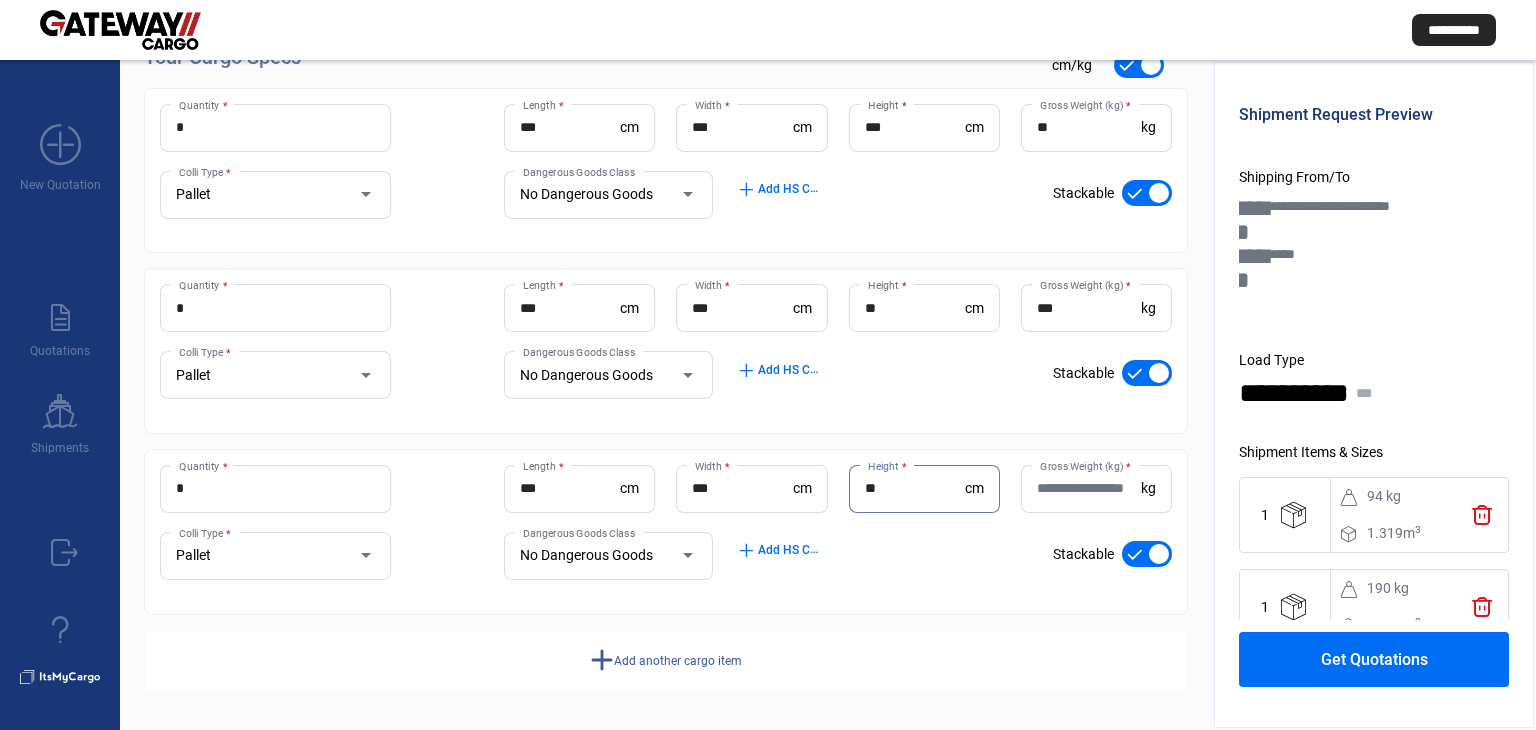 type on "**" 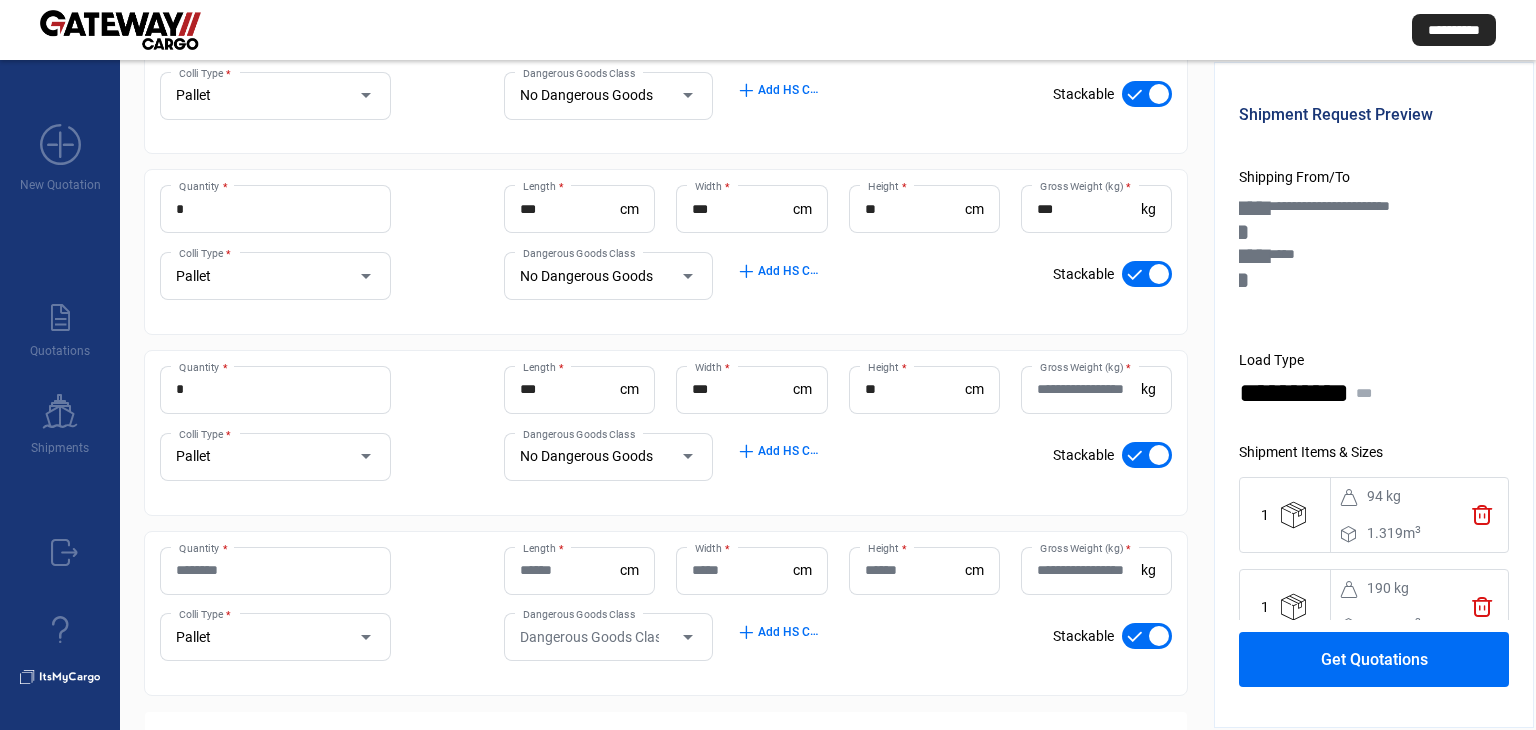 scroll, scrollTop: 454, scrollLeft: 0, axis: vertical 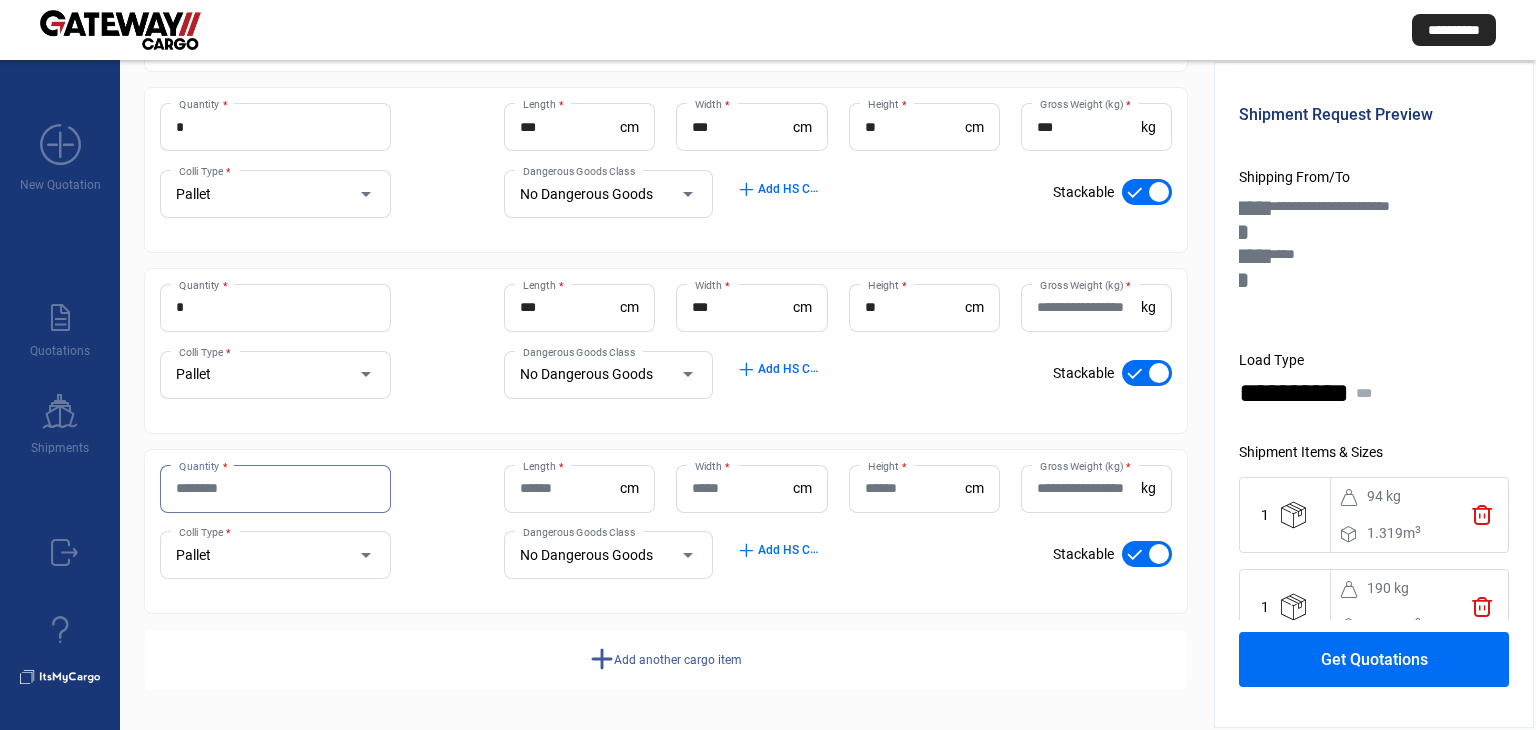 click on "Quantity *" at bounding box center [275, 488] 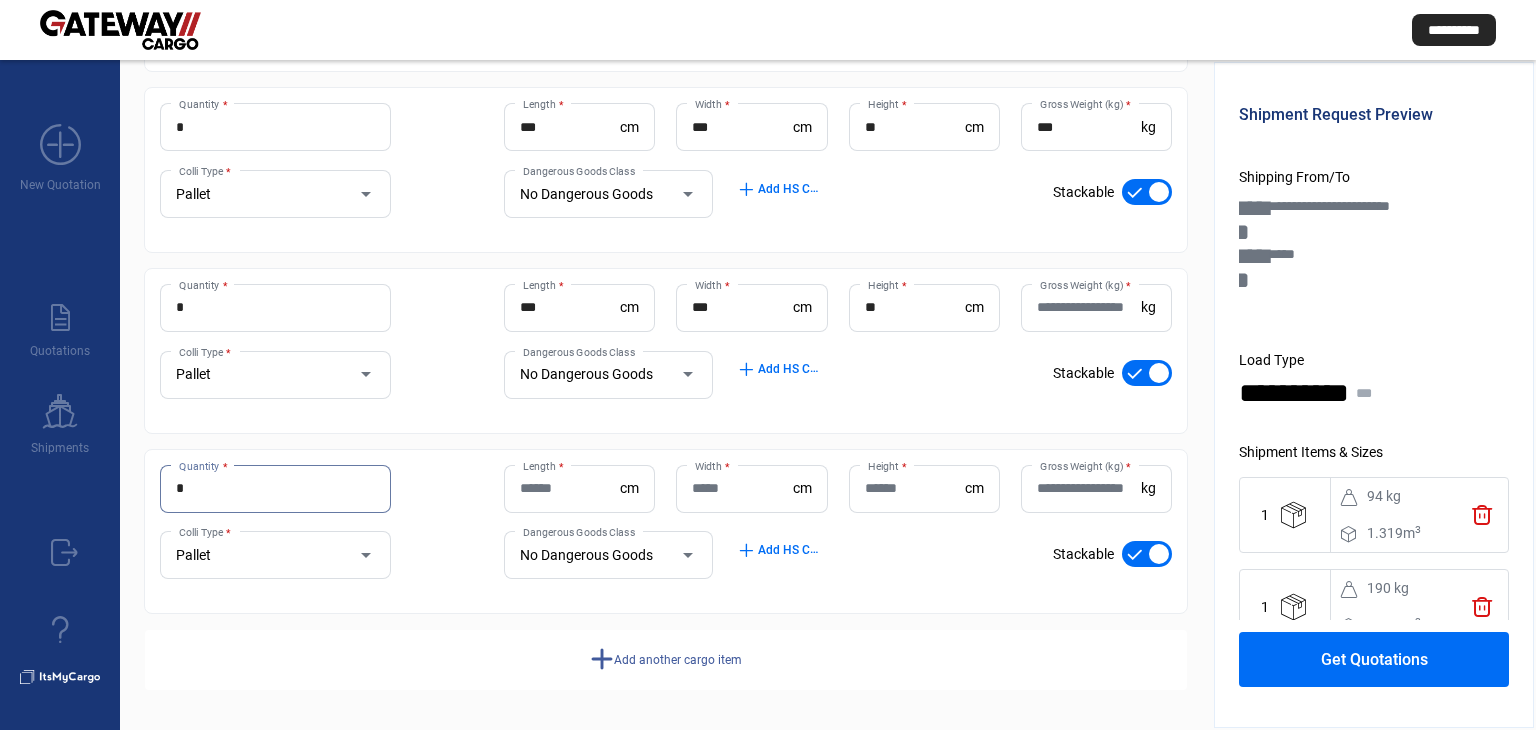 type on "*" 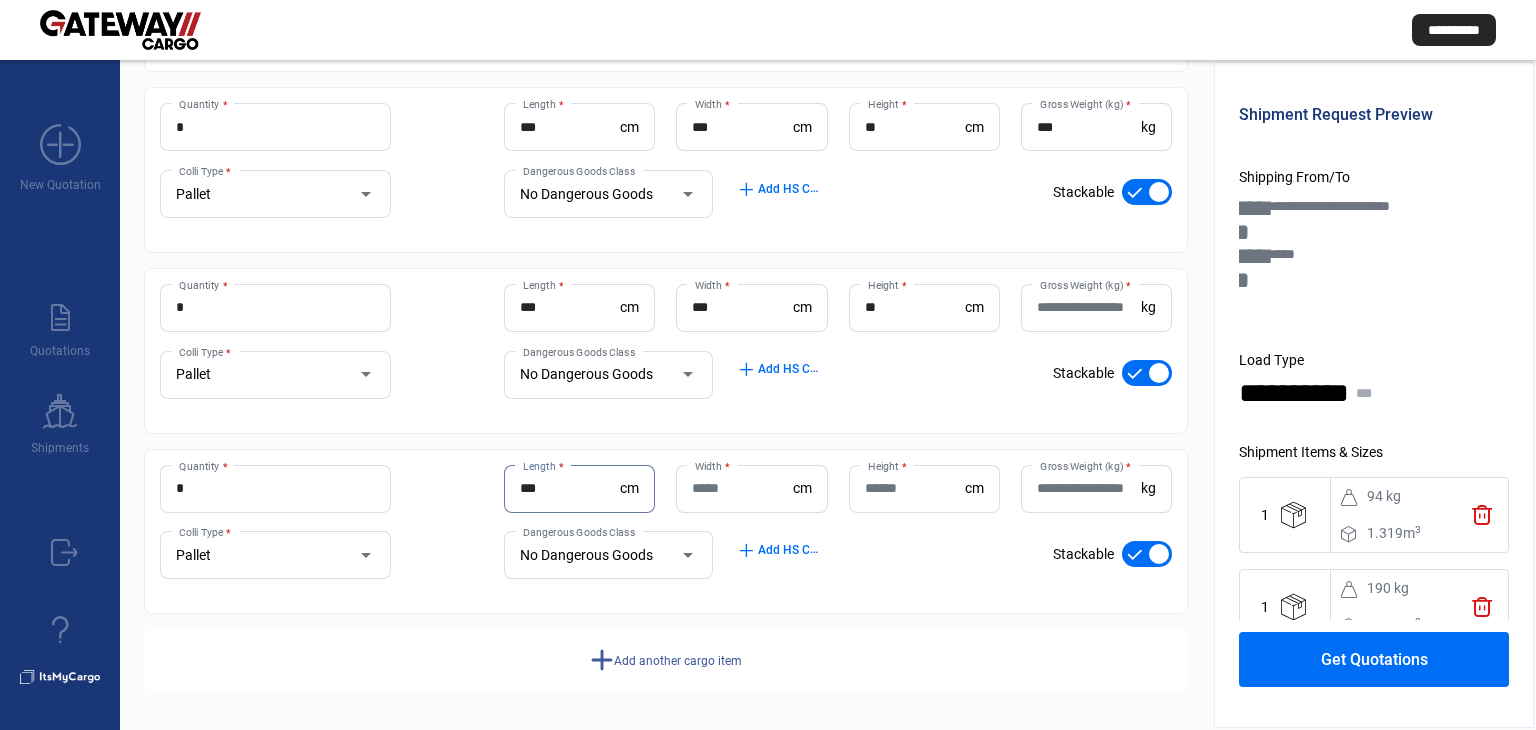 type on "***" 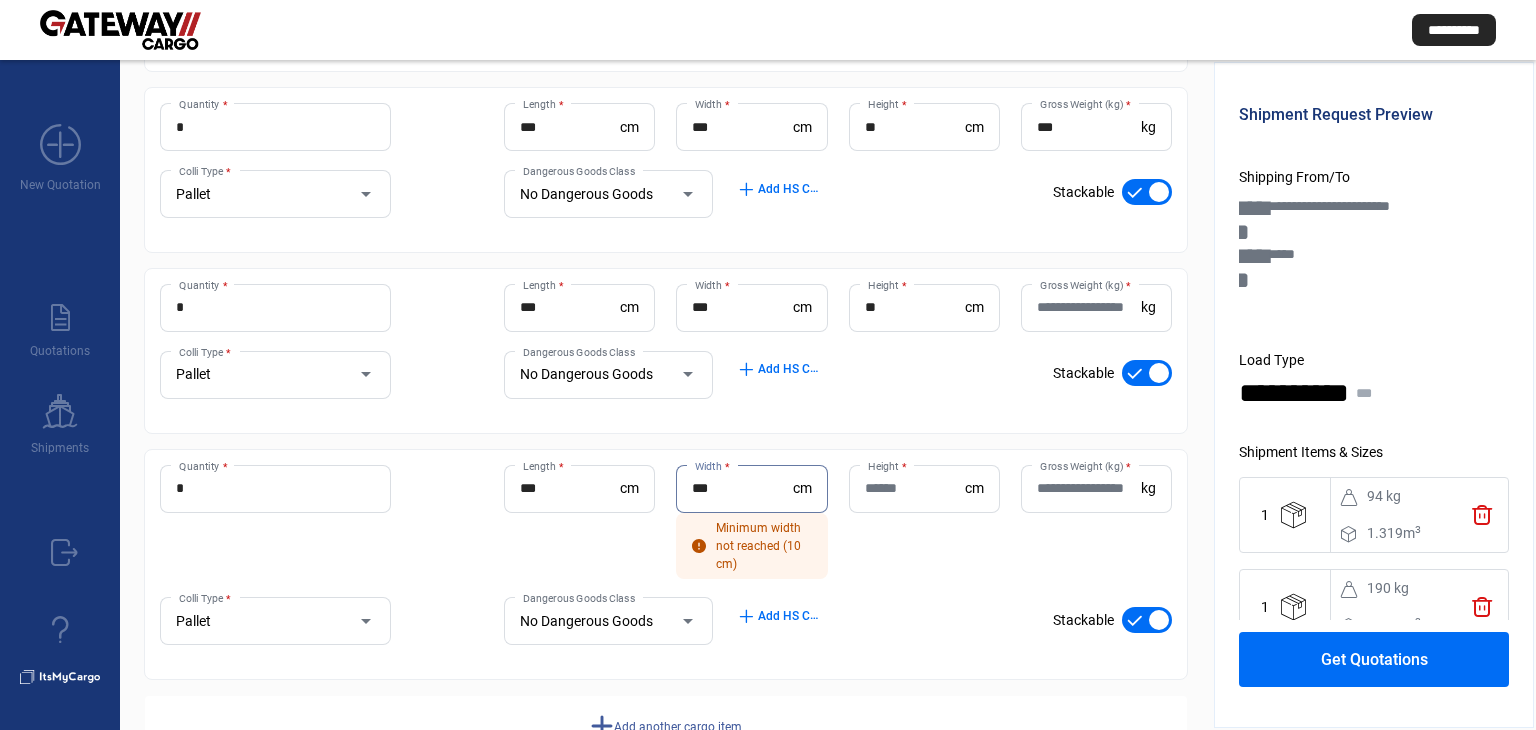 type on "***" 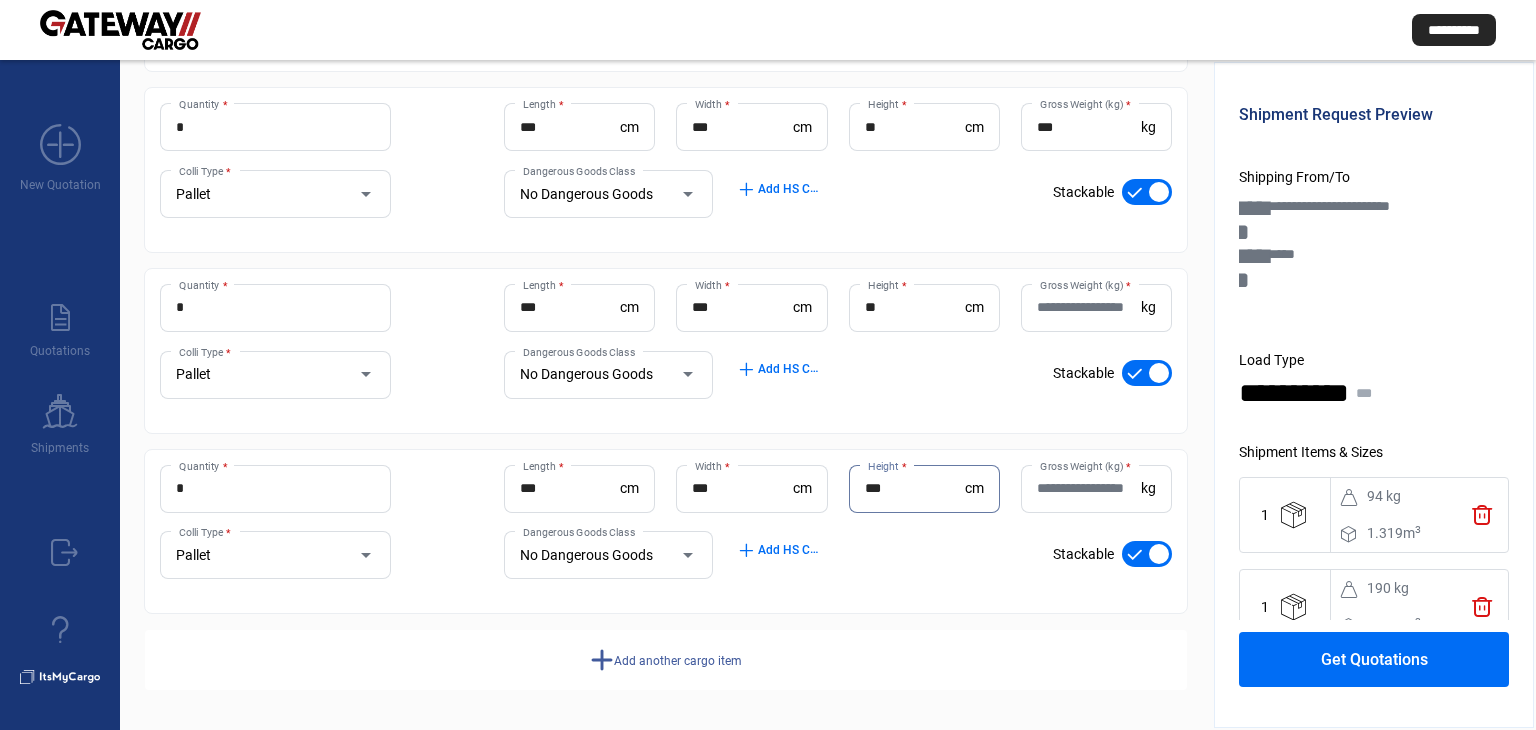 type on "***" 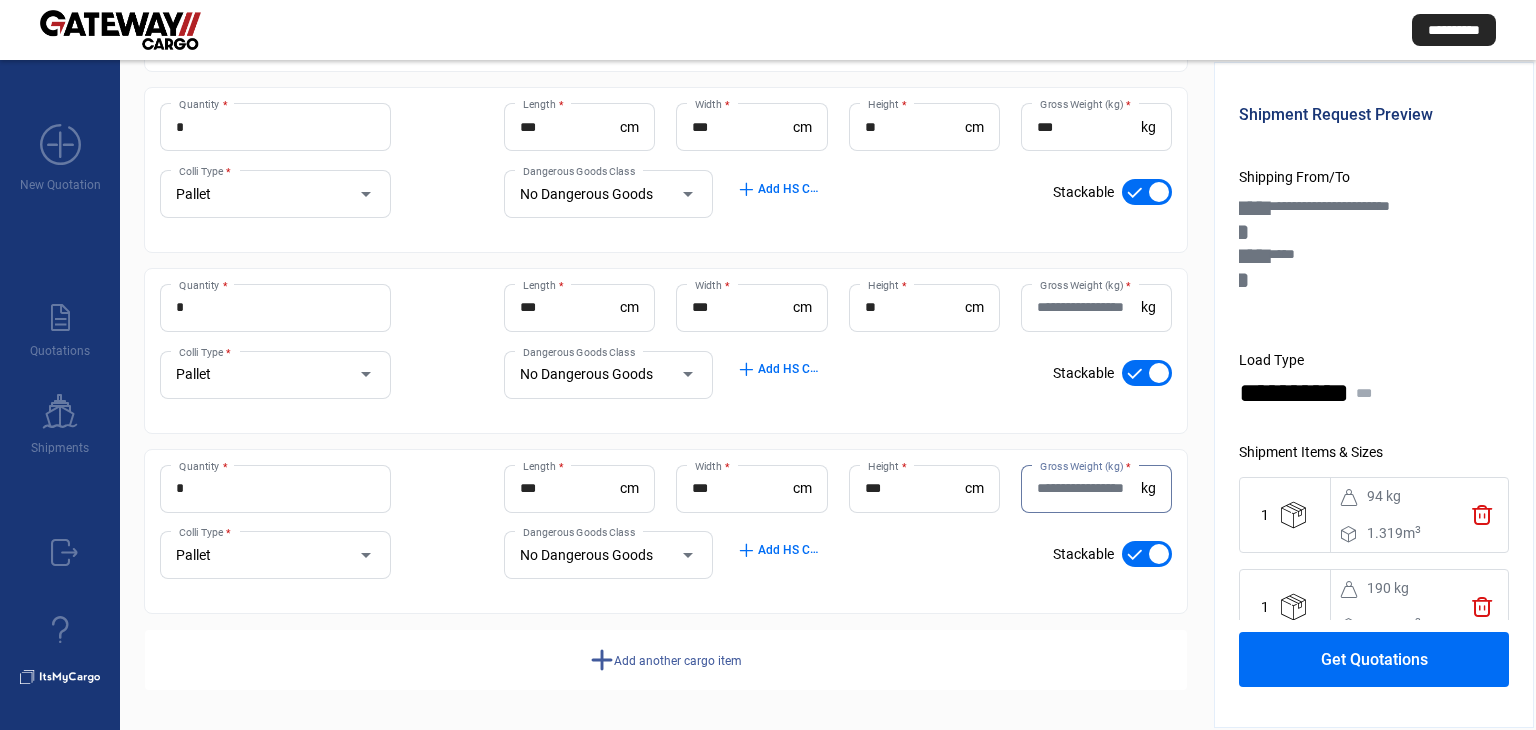 click on "Gross Weight (kg)  * kg" 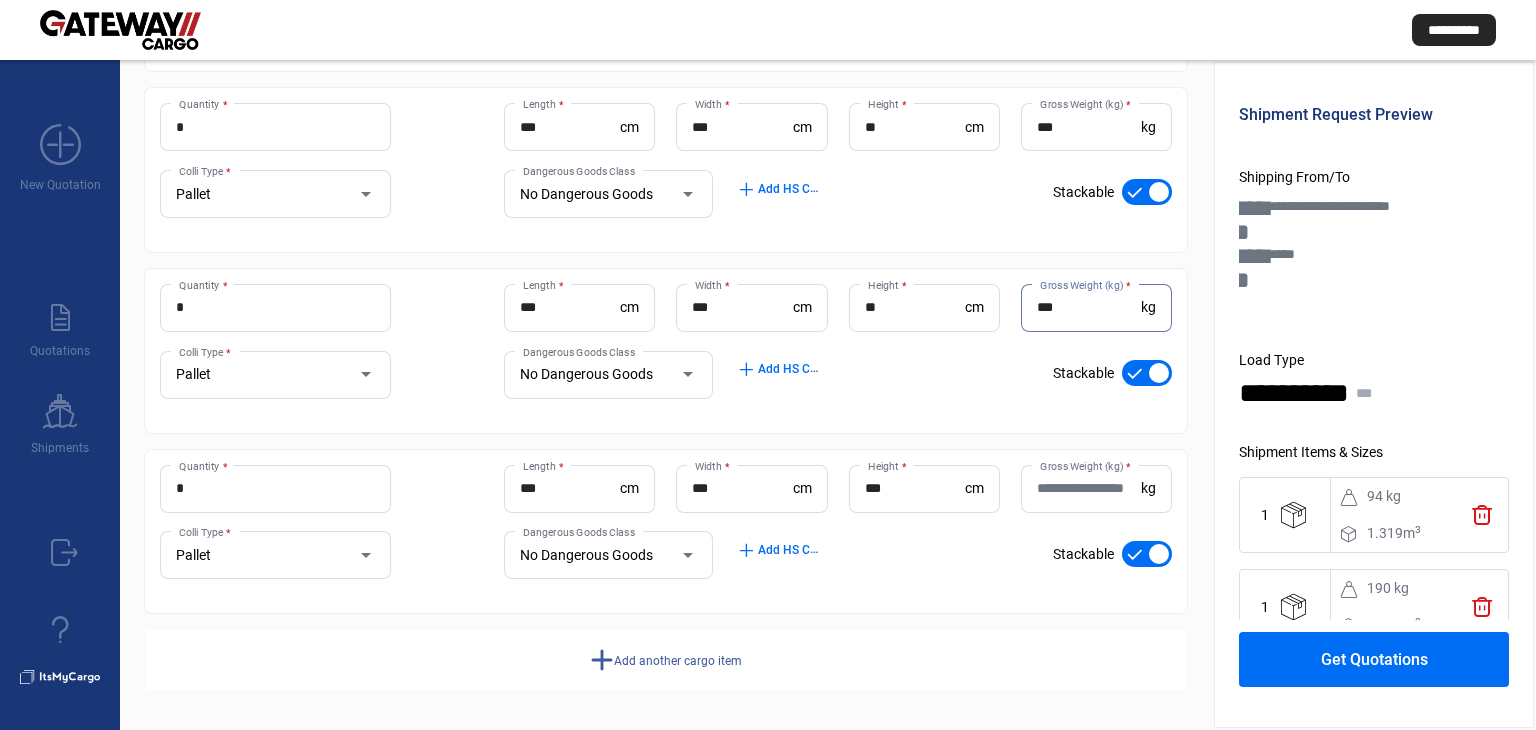 type on "***" 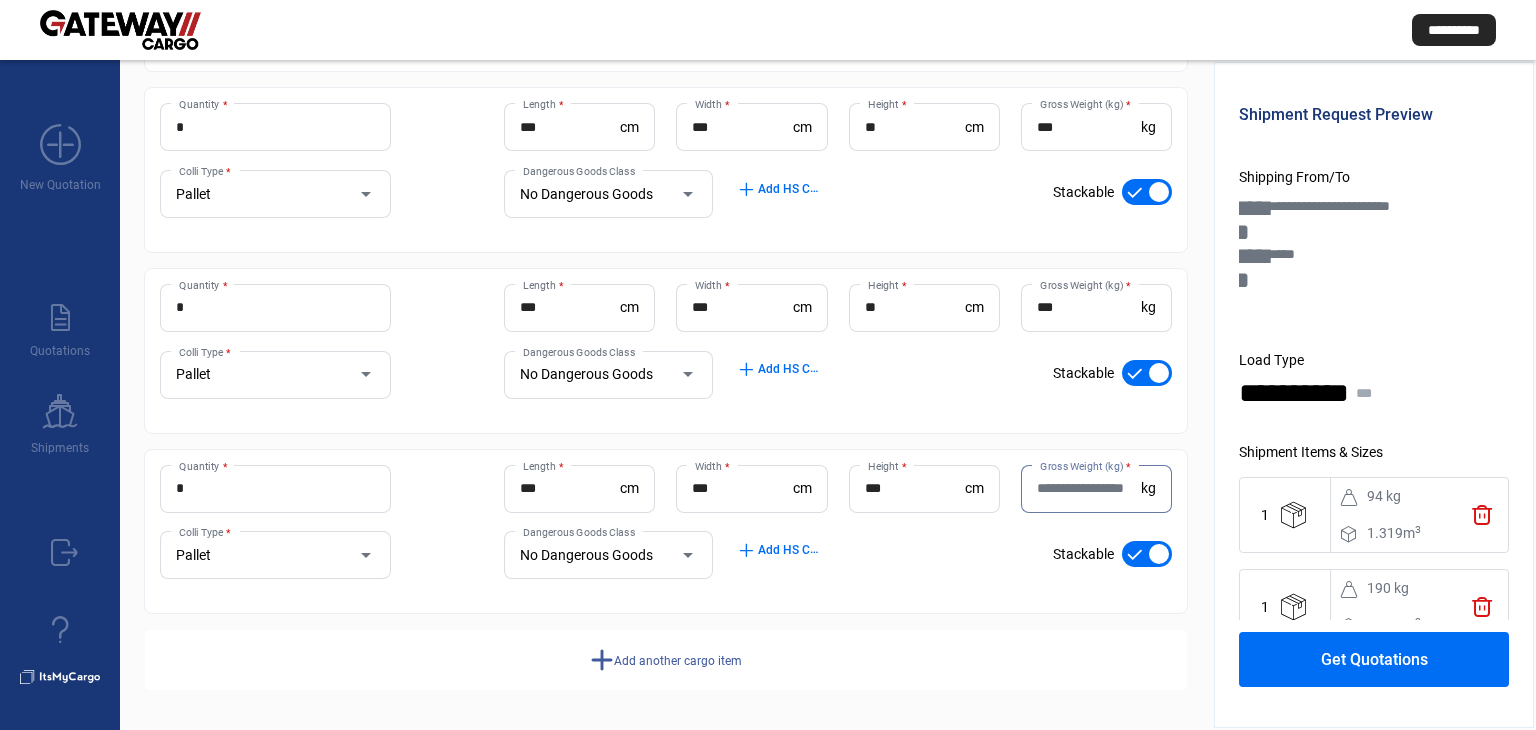 click on "Gross Weight (kg)  *" at bounding box center (1089, 488) 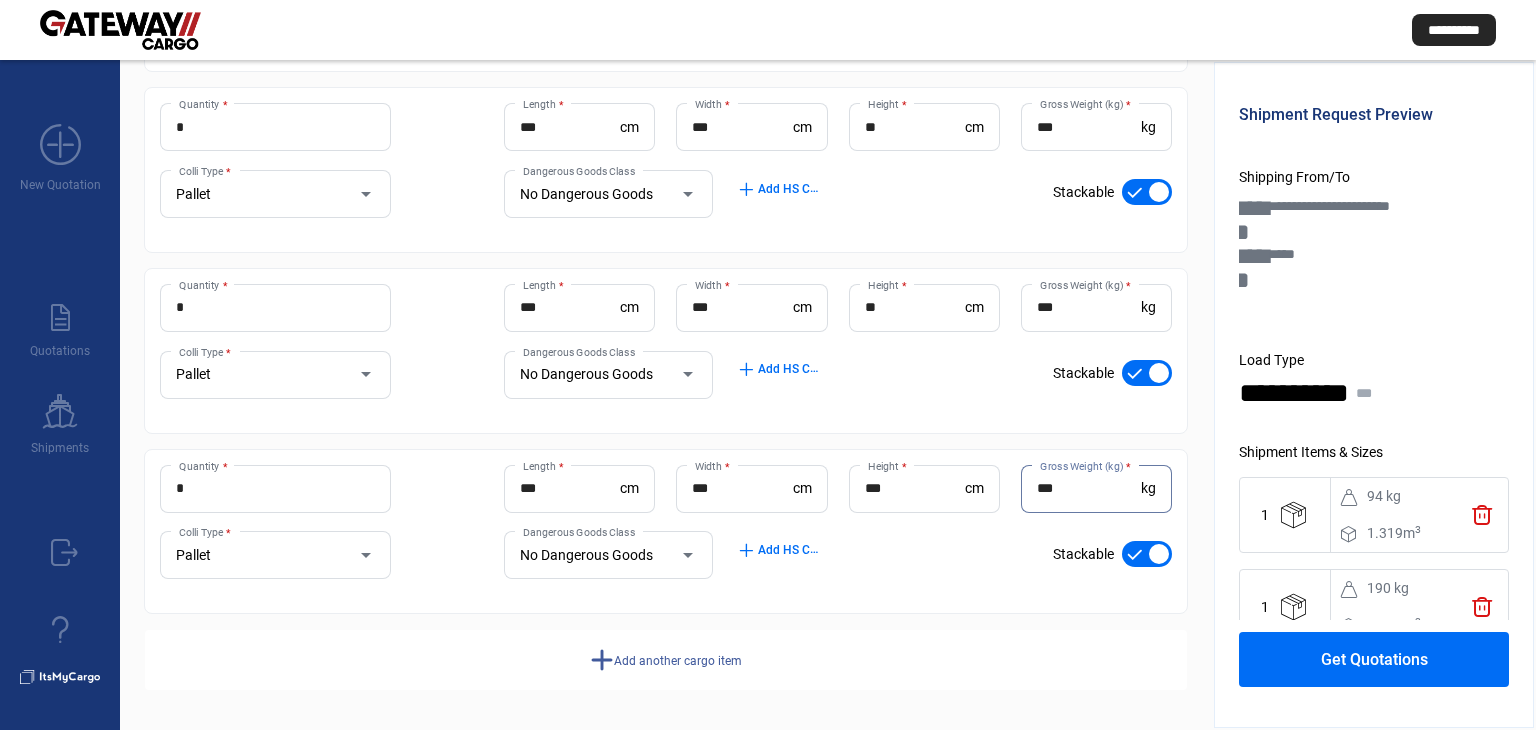 type on "***" 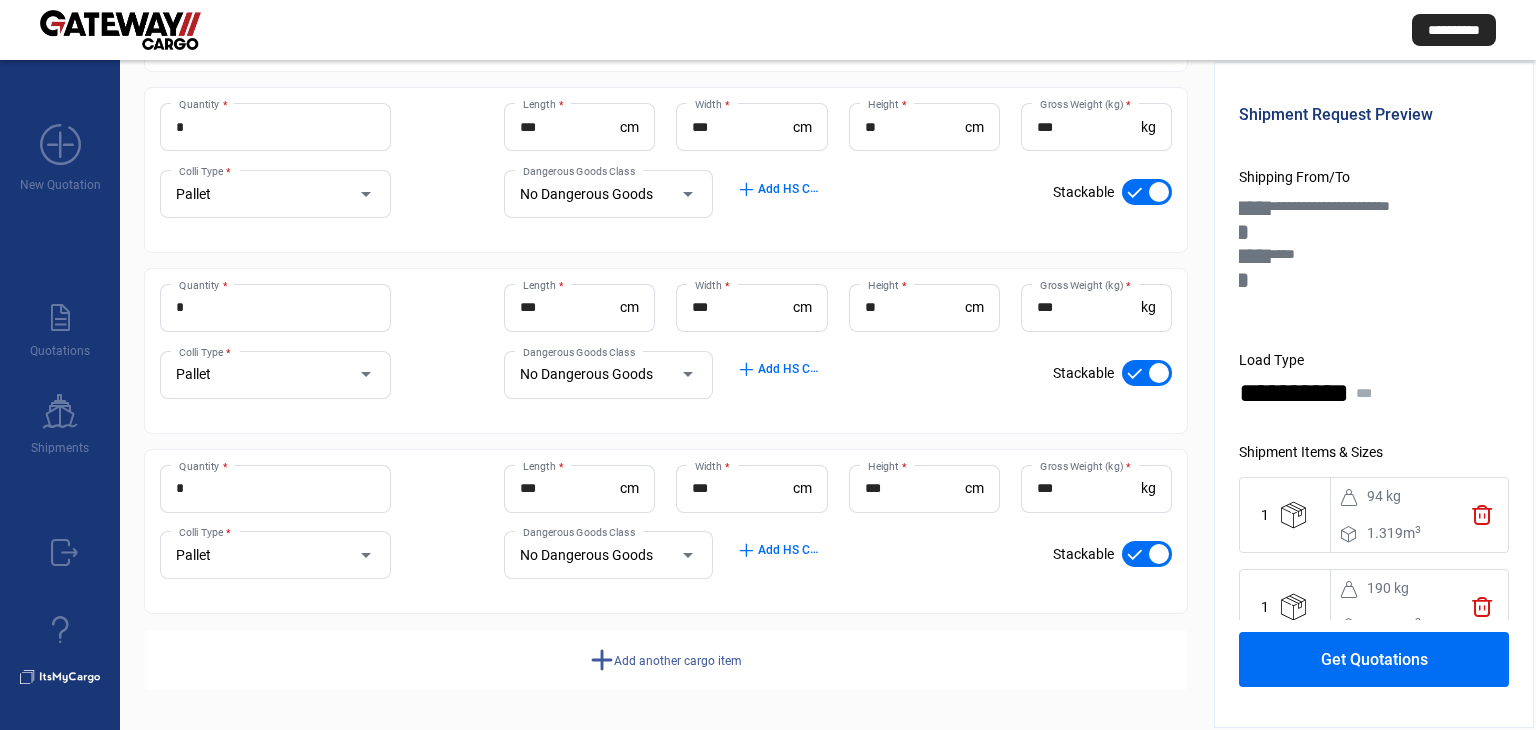 click on "add" 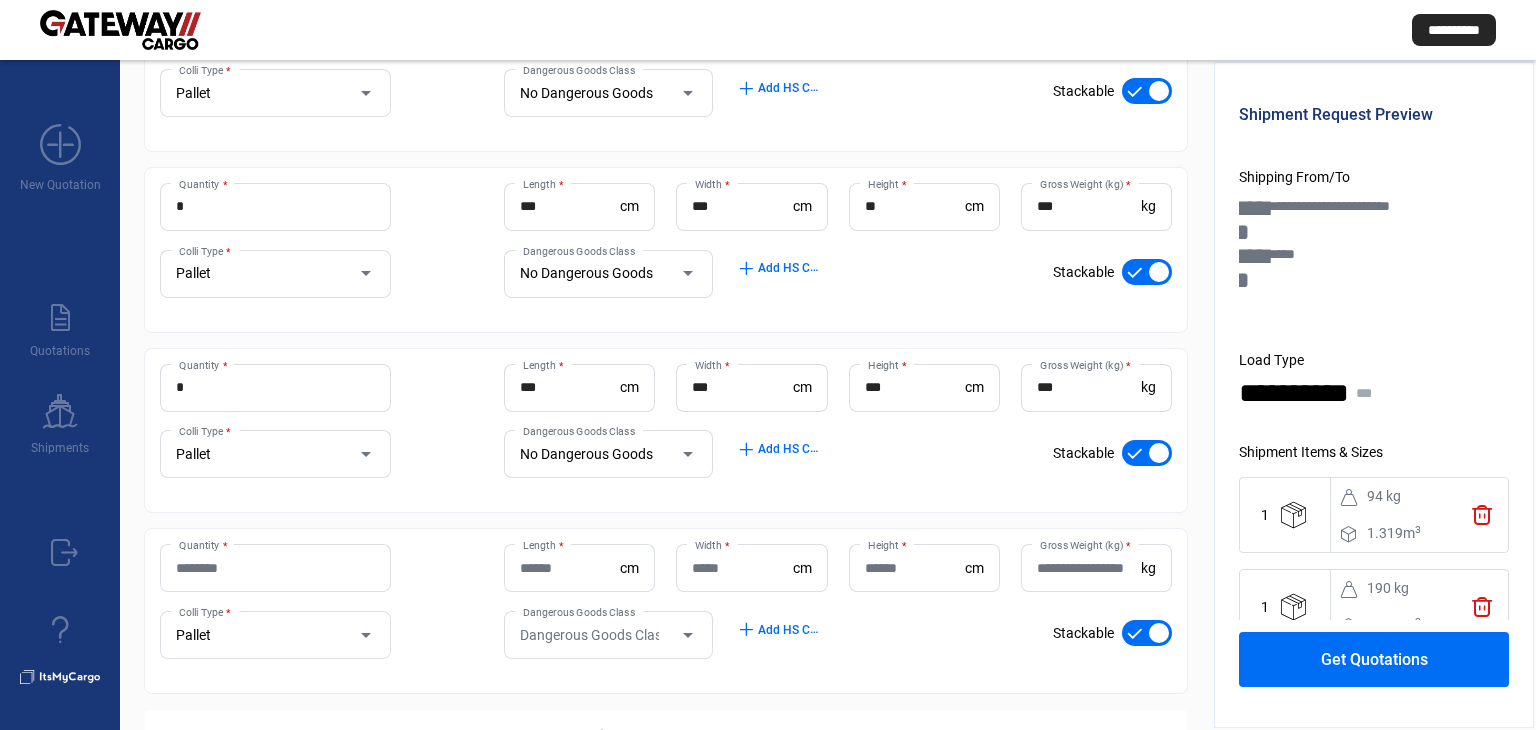 scroll, scrollTop: 634, scrollLeft: 0, axis: vertical 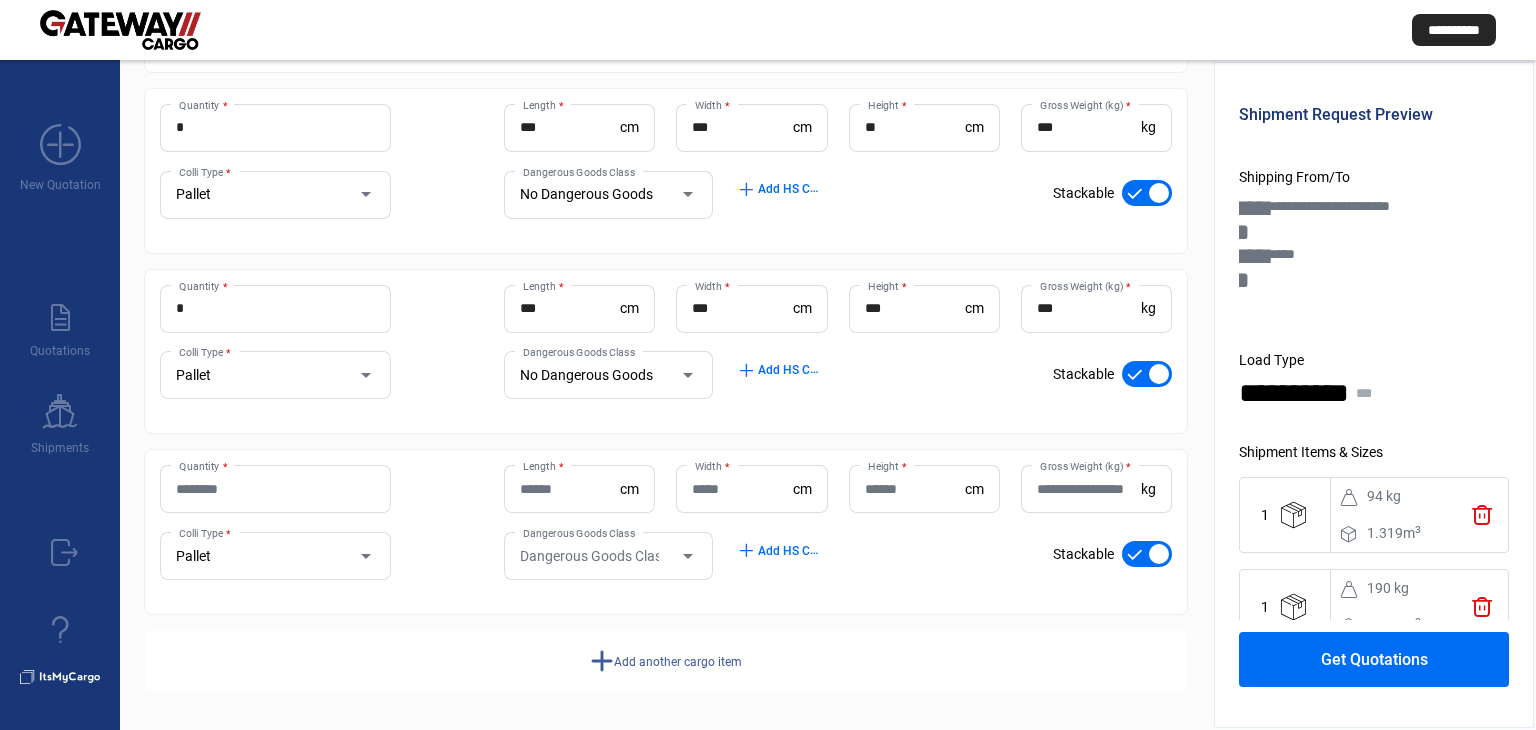 click on "Quantity *" 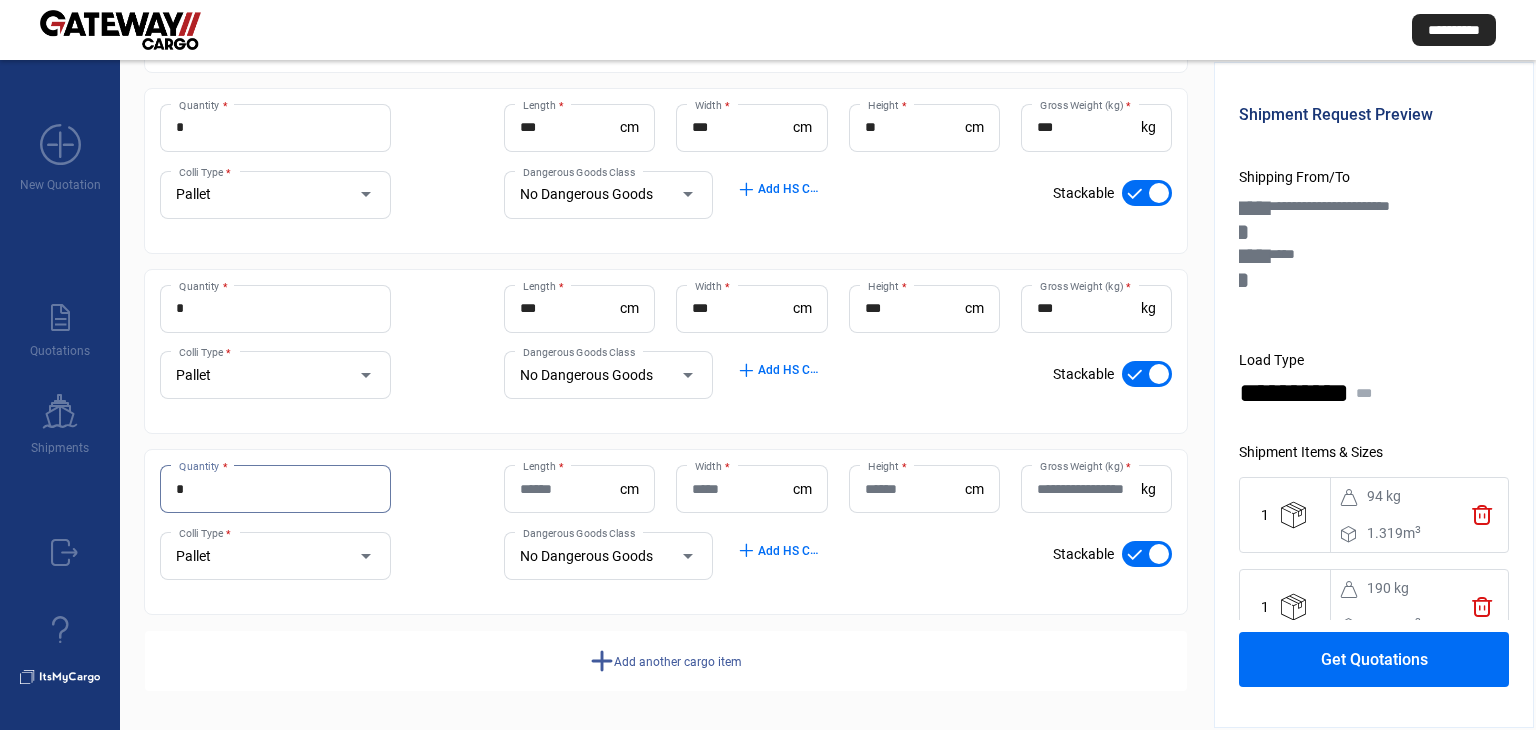 type on "*" 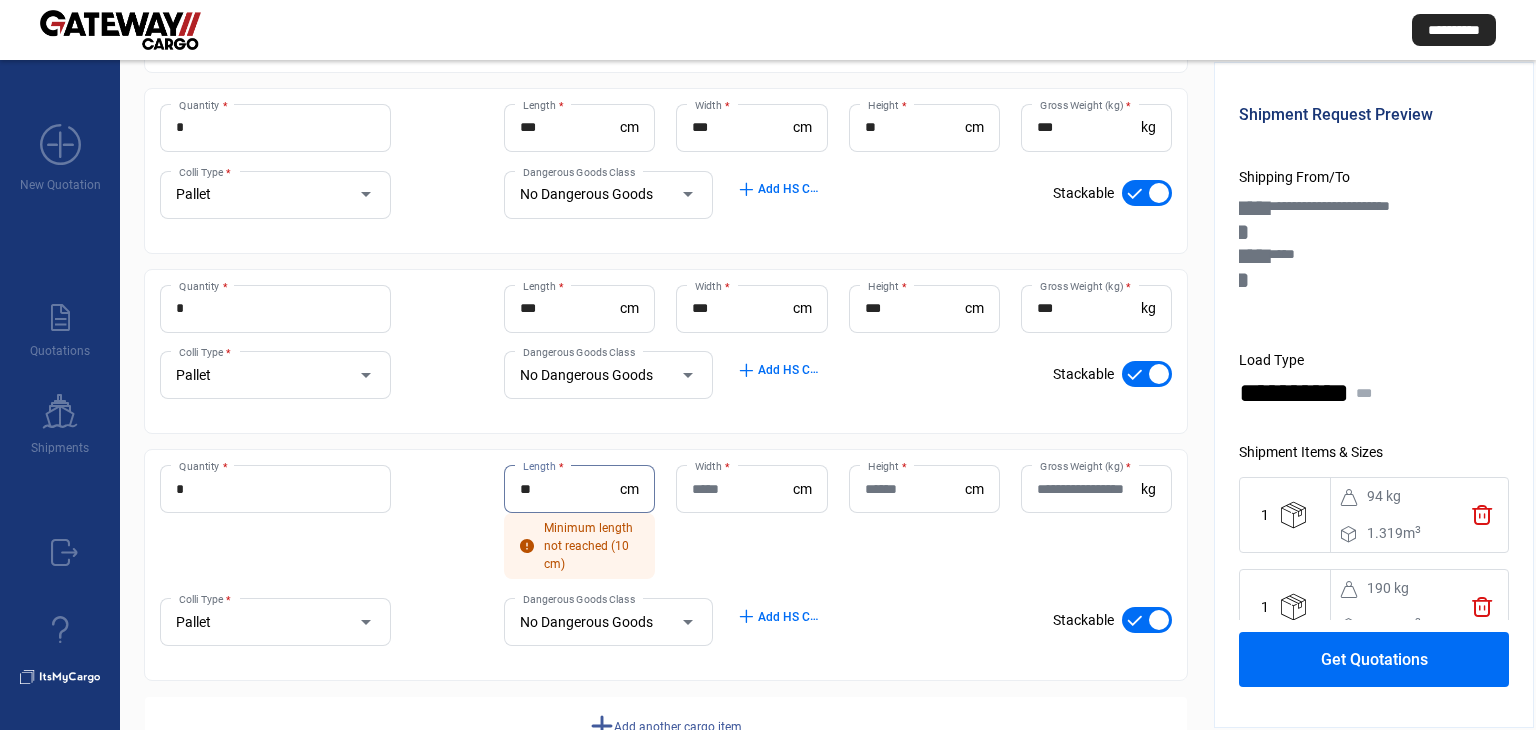 type on "**" 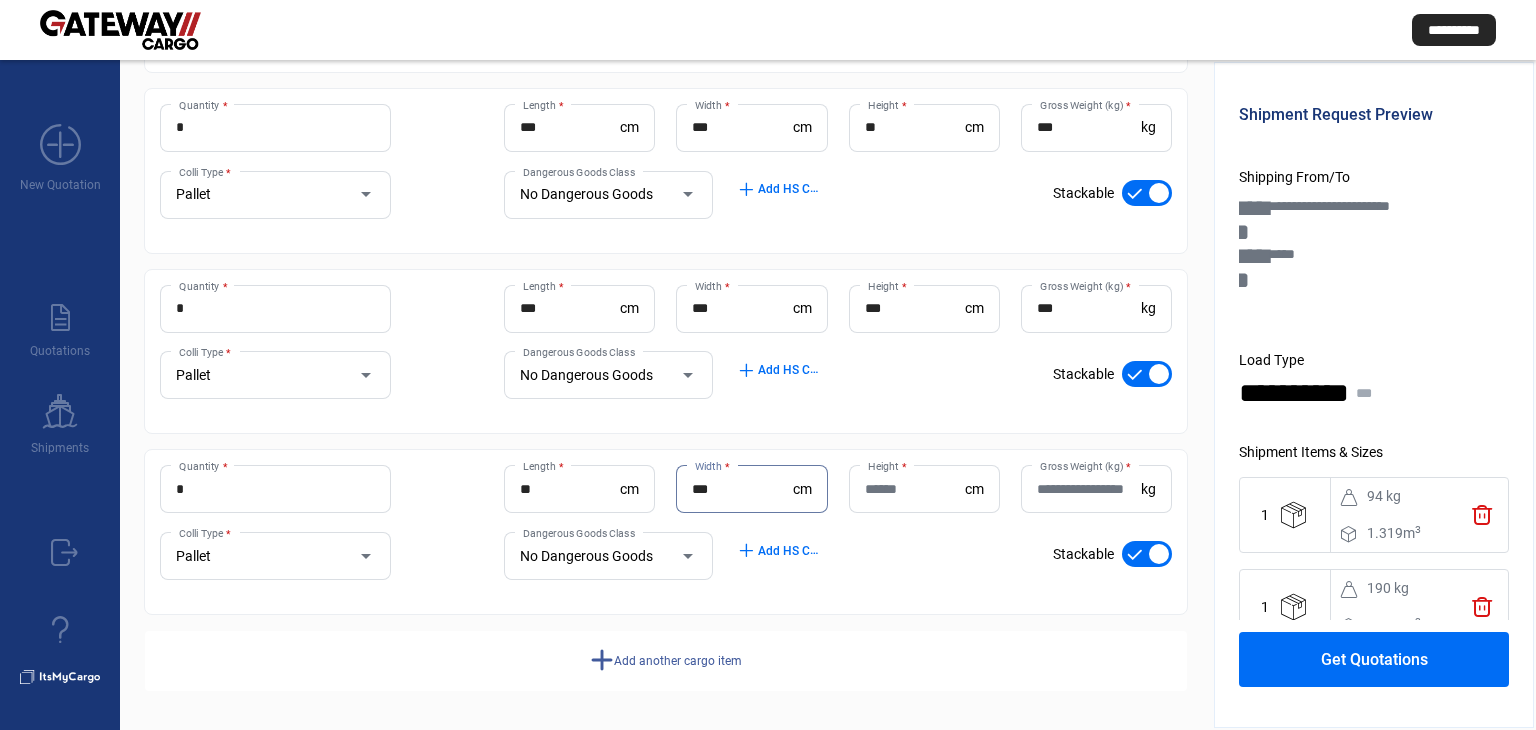 type on "***" 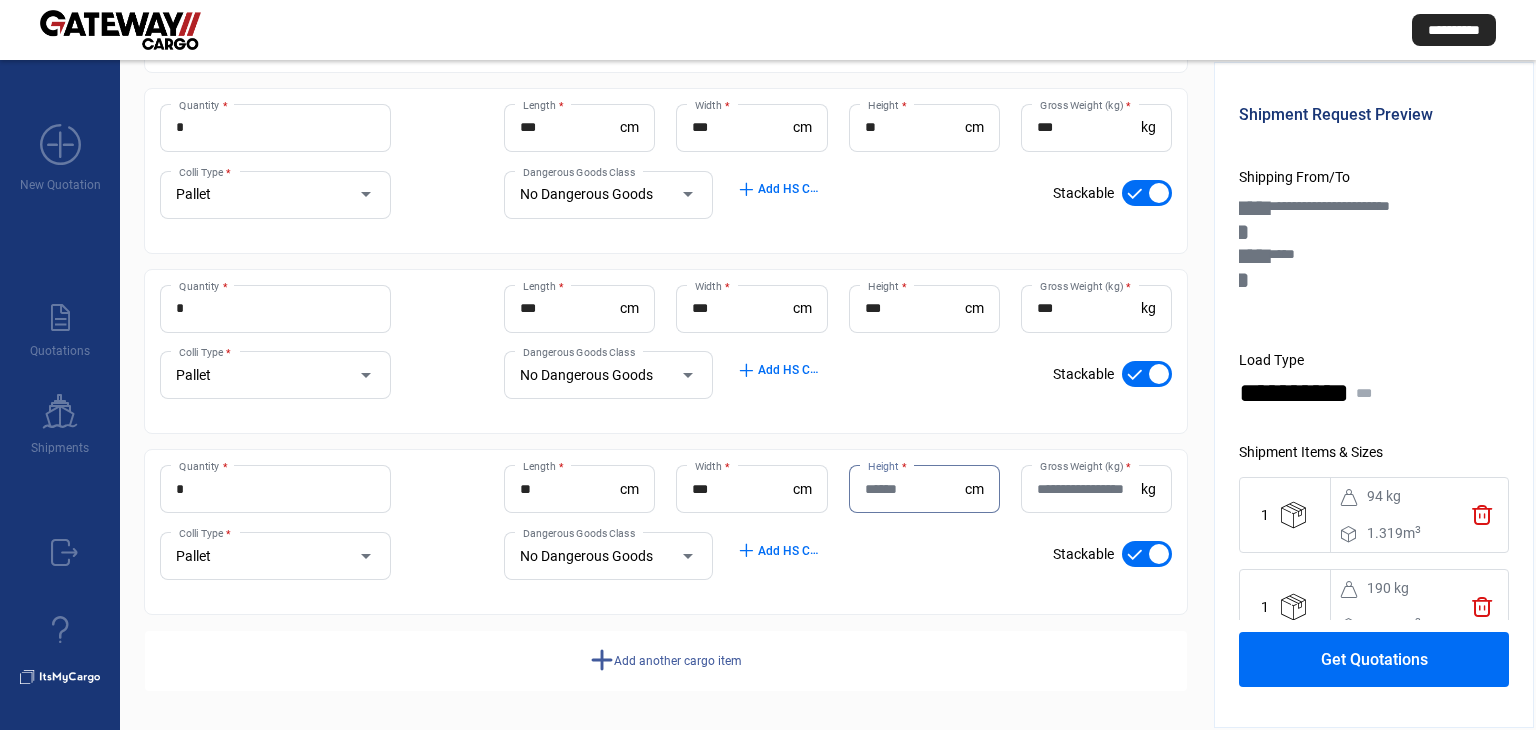 type on "*" 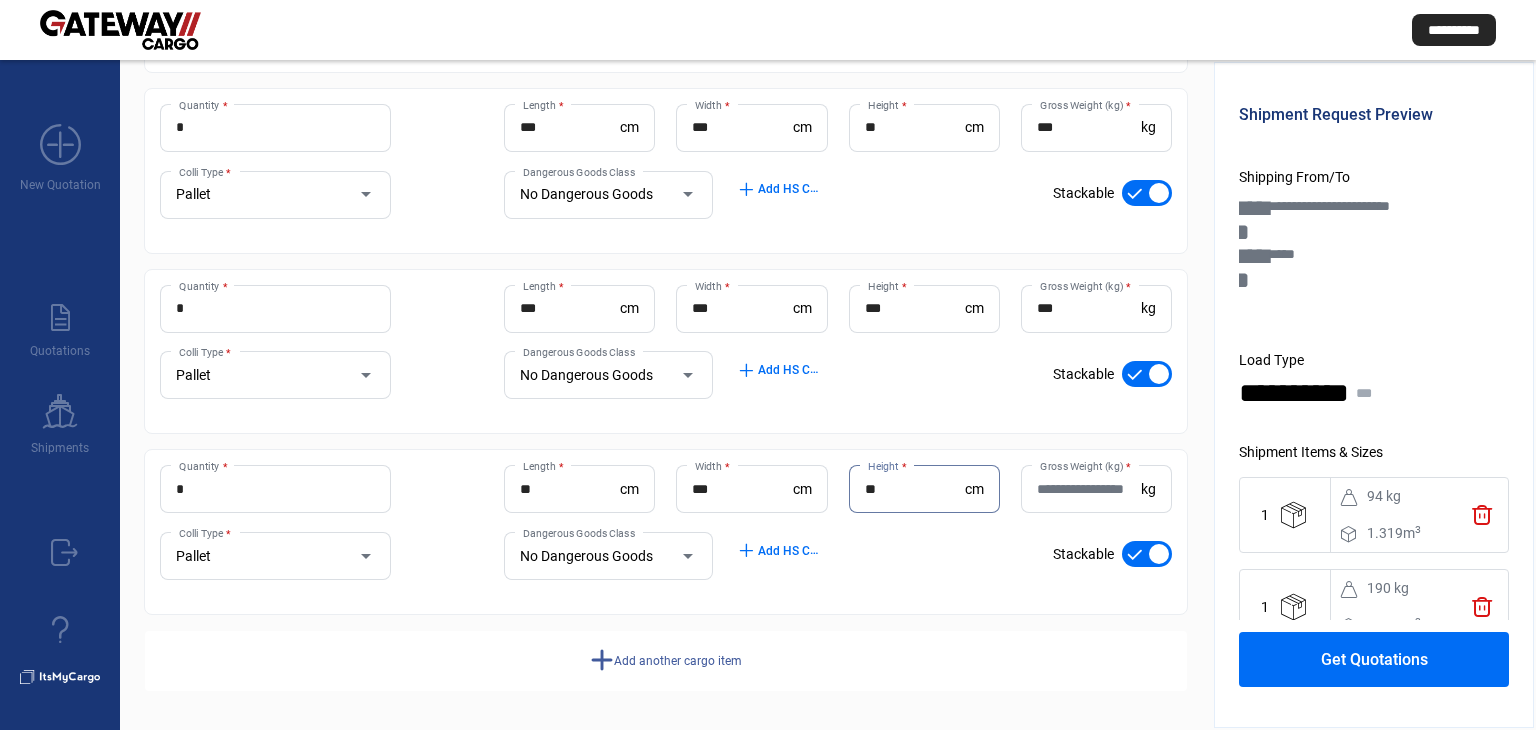 type on "**" 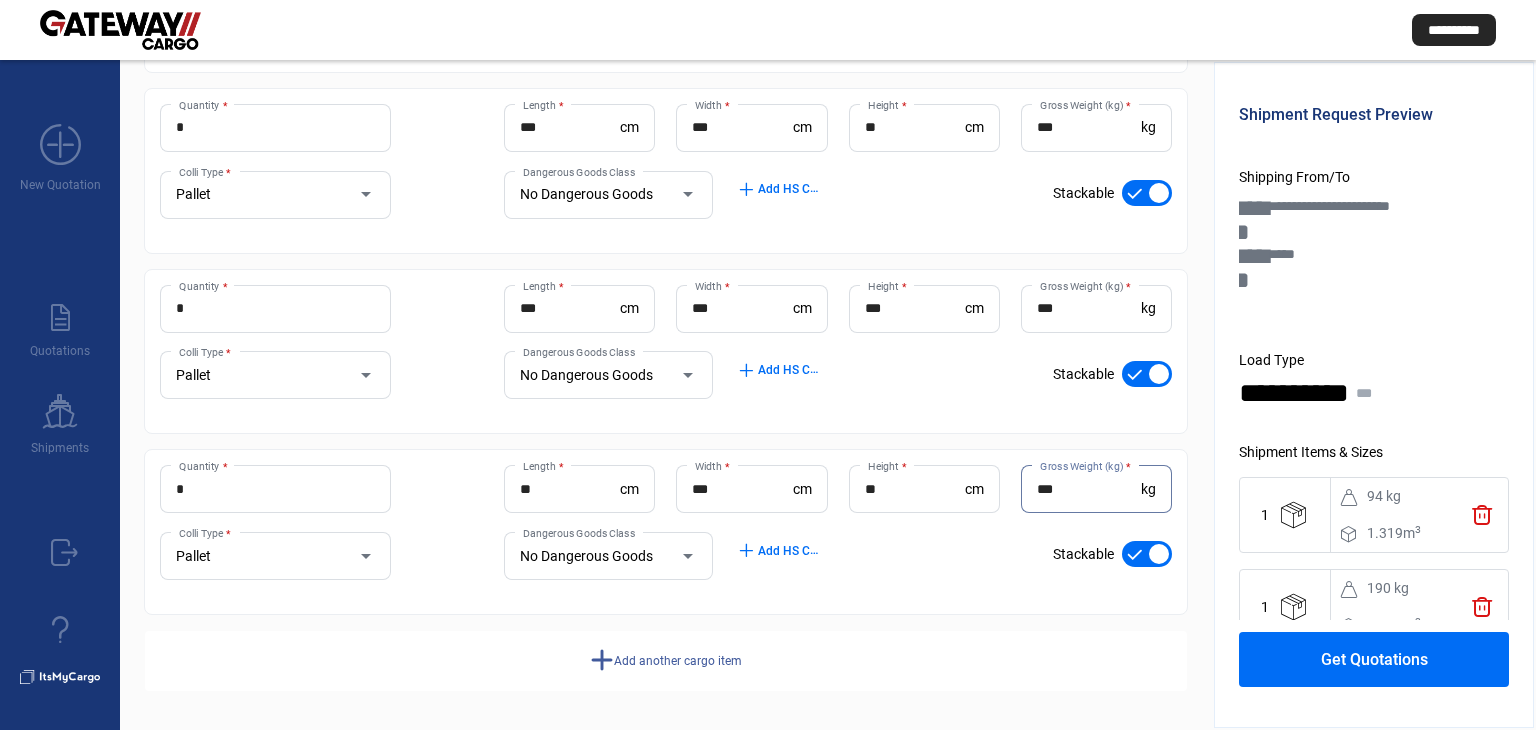 type on "***" 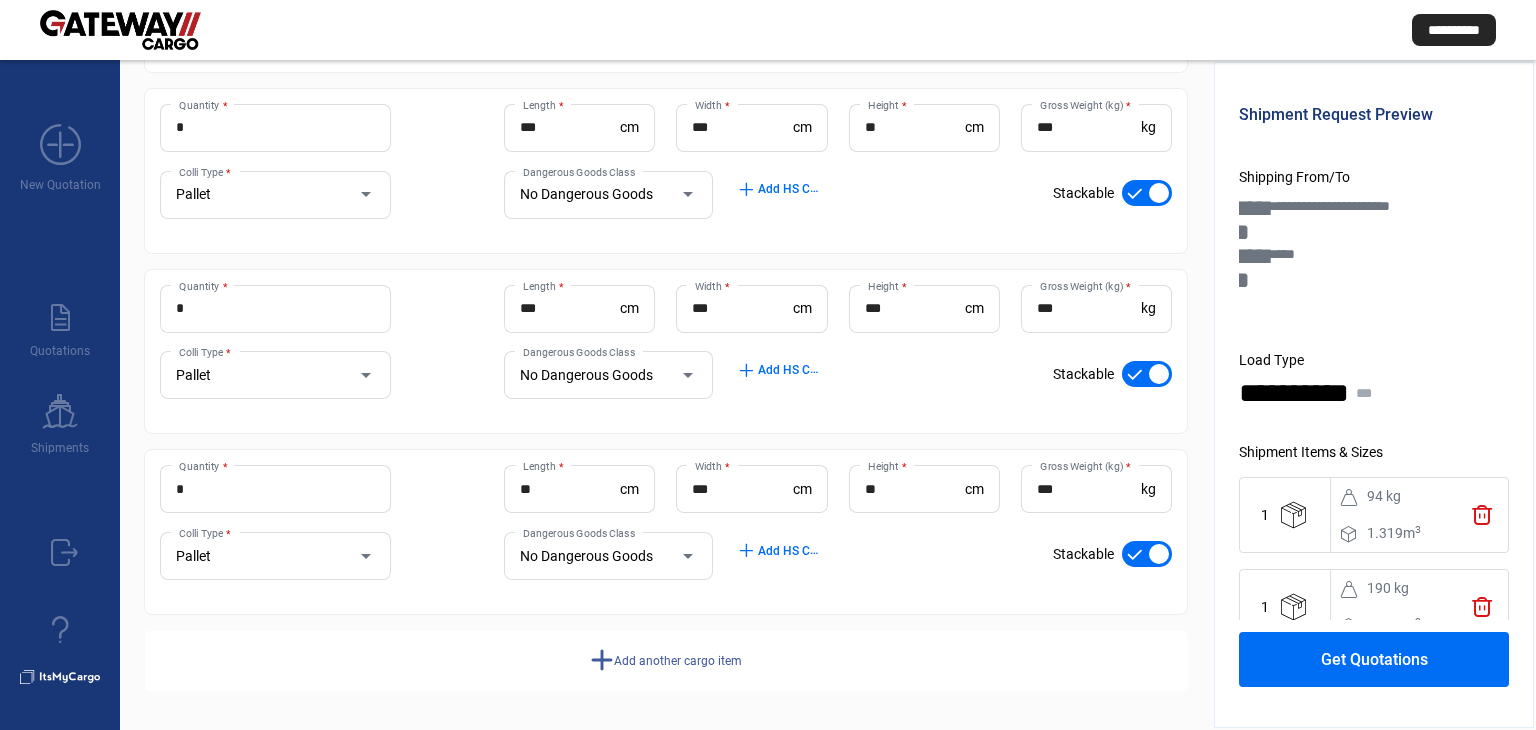 click on "Get Quotations" 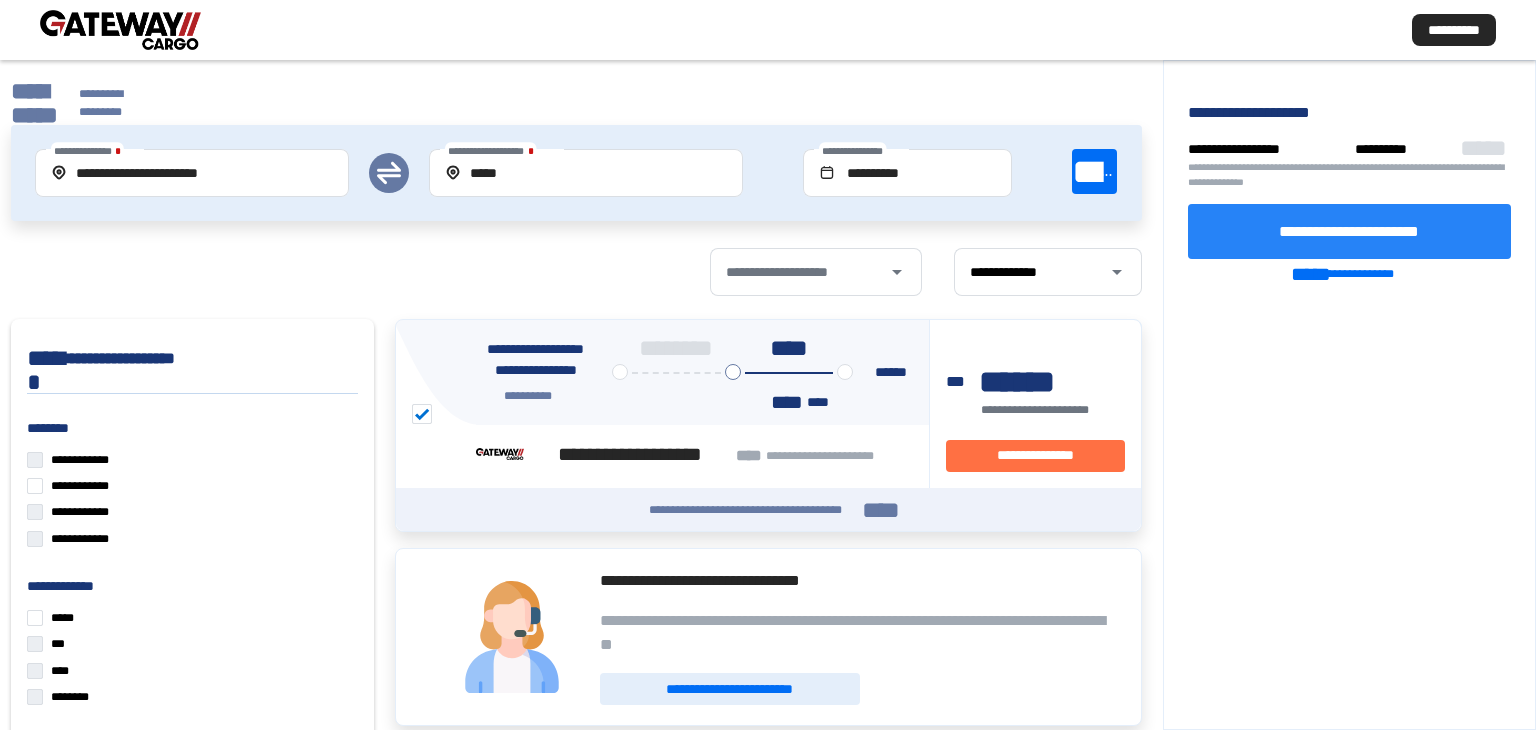 click on "**********" 